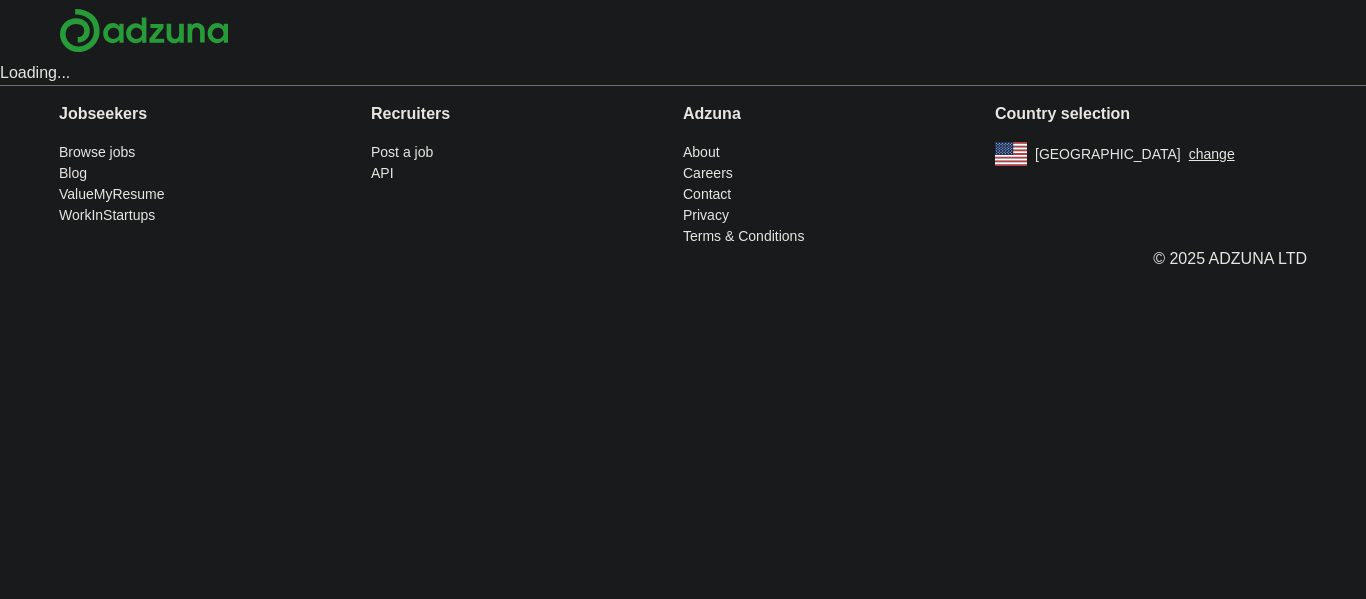 scroll, scrollTop: 0, scrollLeft: 0, axis: both 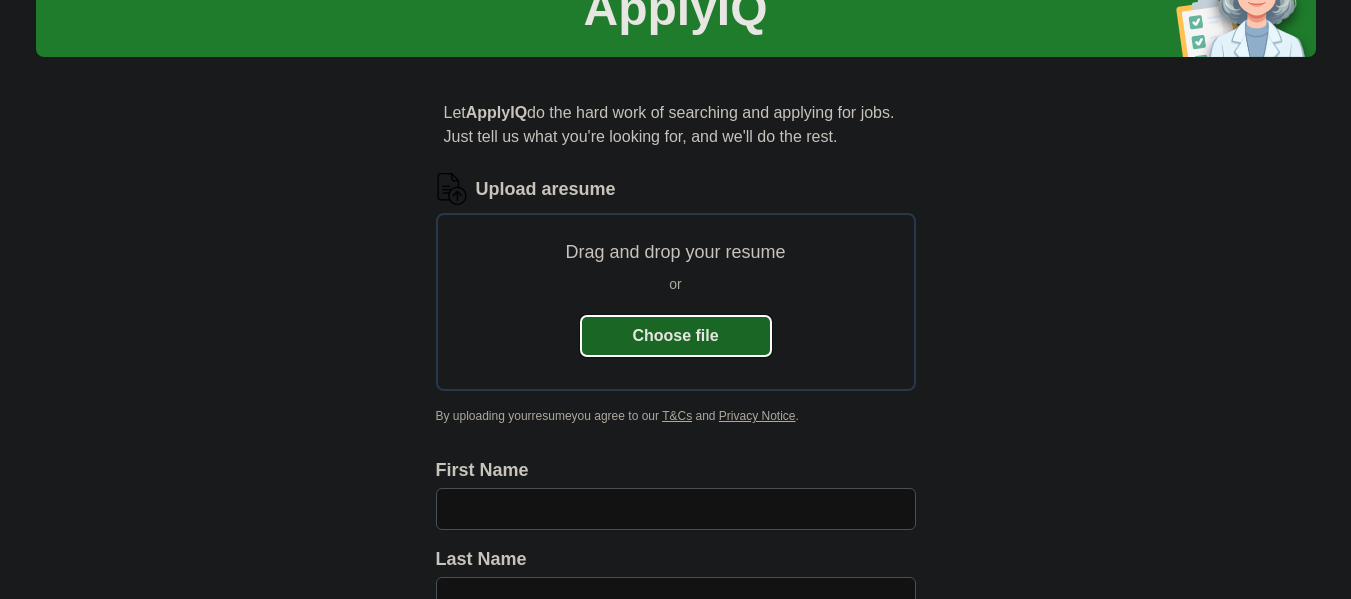 click on "Choose file" at bounding box center (676, 336) 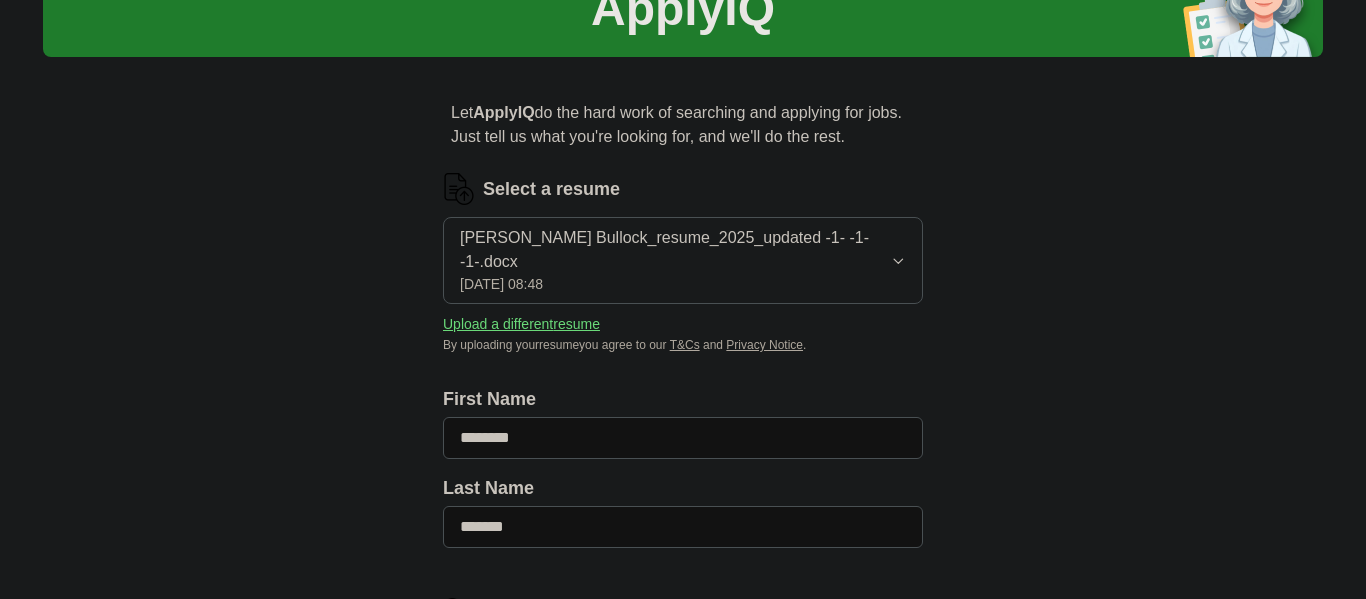 type on "********" 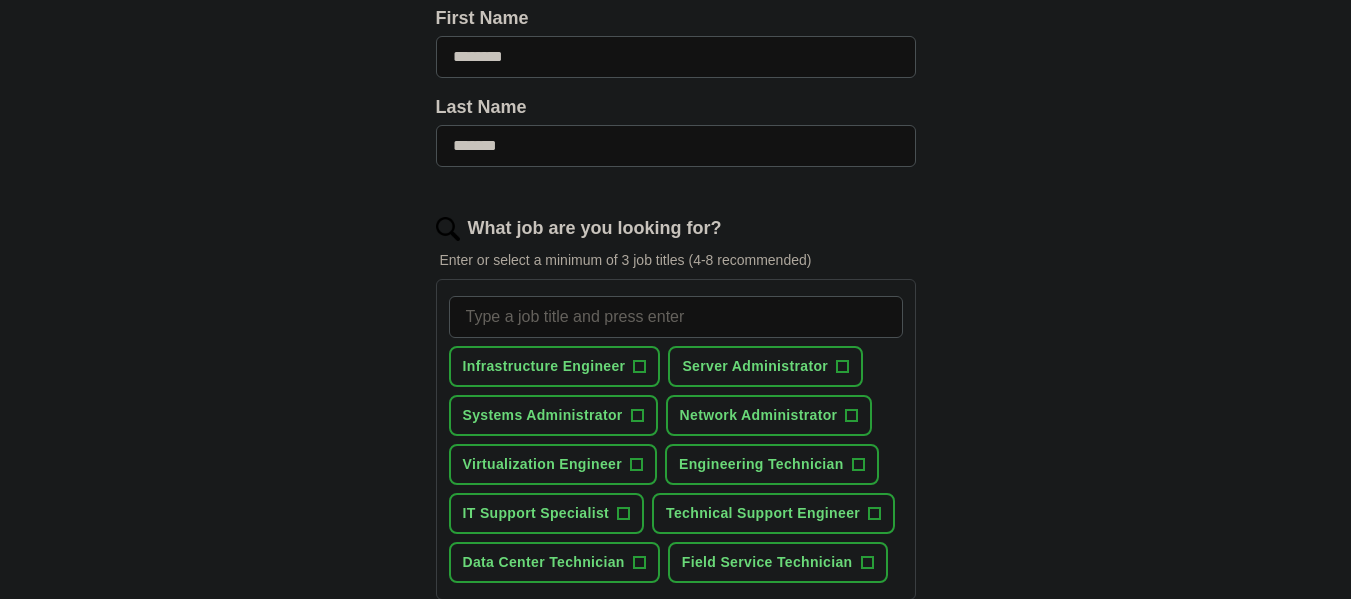 scroll, scrollTop: 500, scrollLeft: 0, axis: vertical 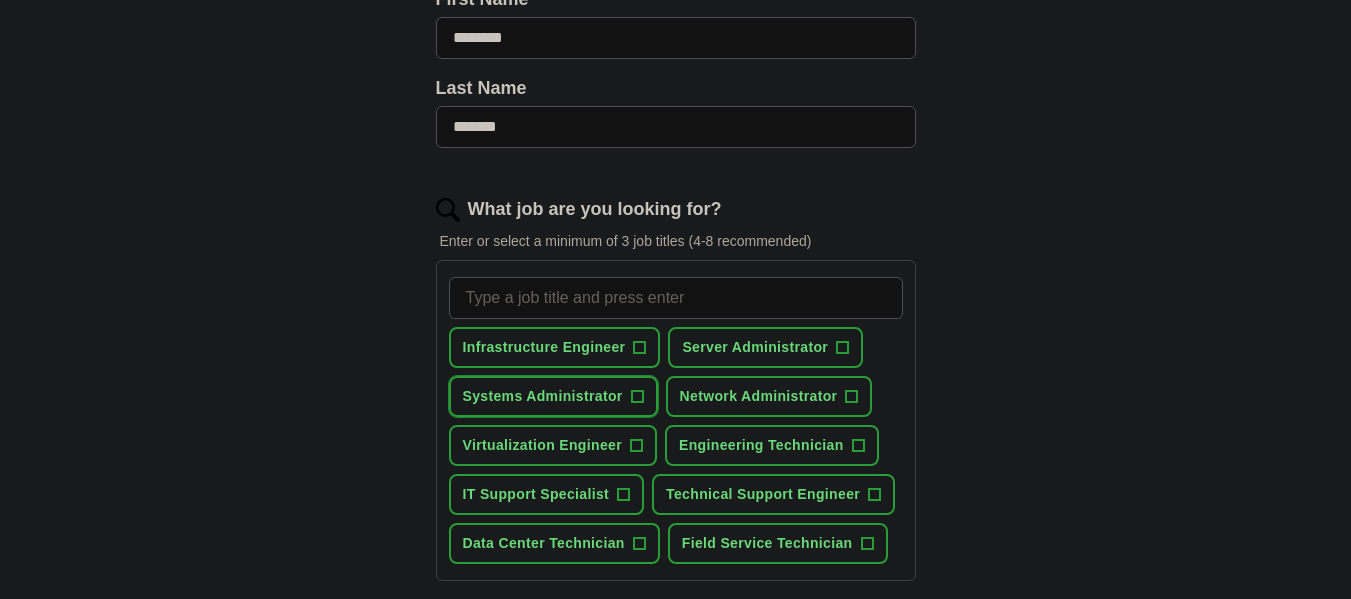 click on "Systems Administrator" at bounding box center (543, 396) 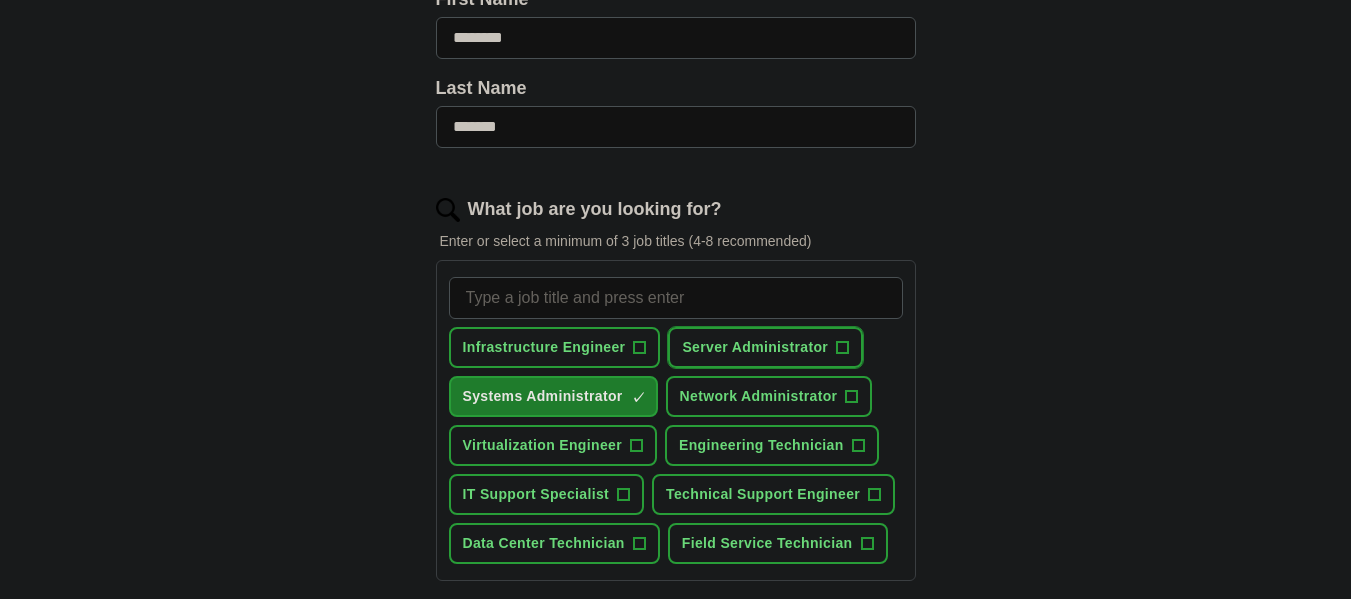click on "Server Administrator" at bounding box center [755, 347] 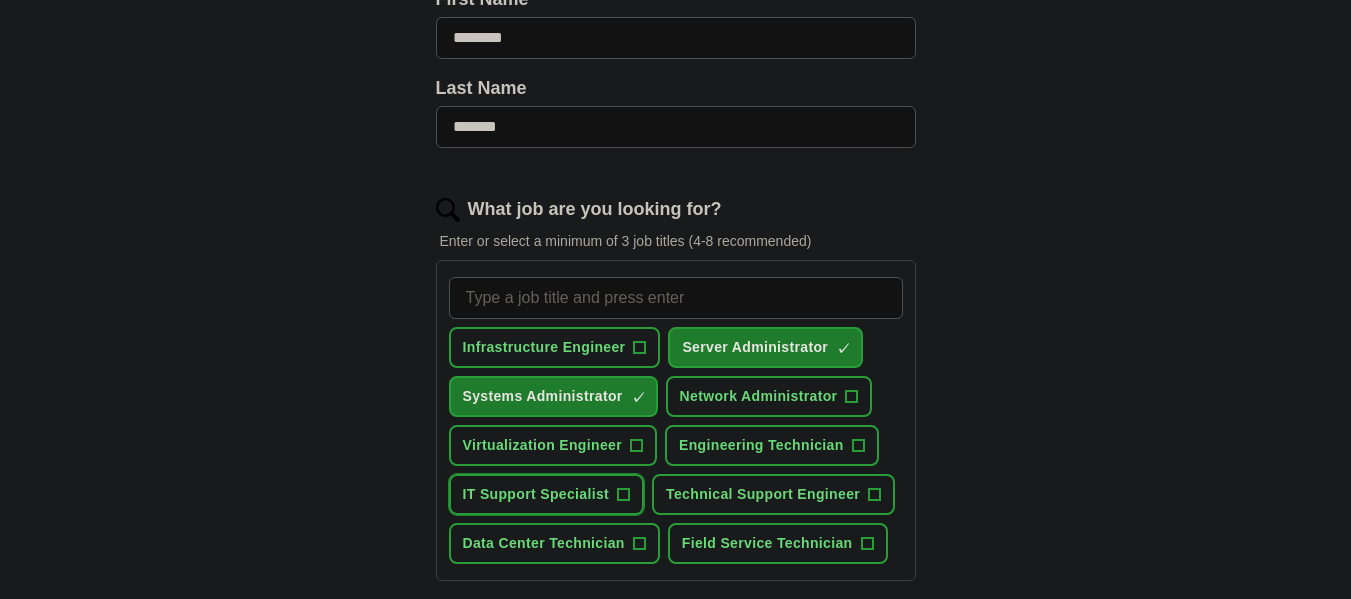click on "IT Support Specialist" at bounding box center (536, 494) 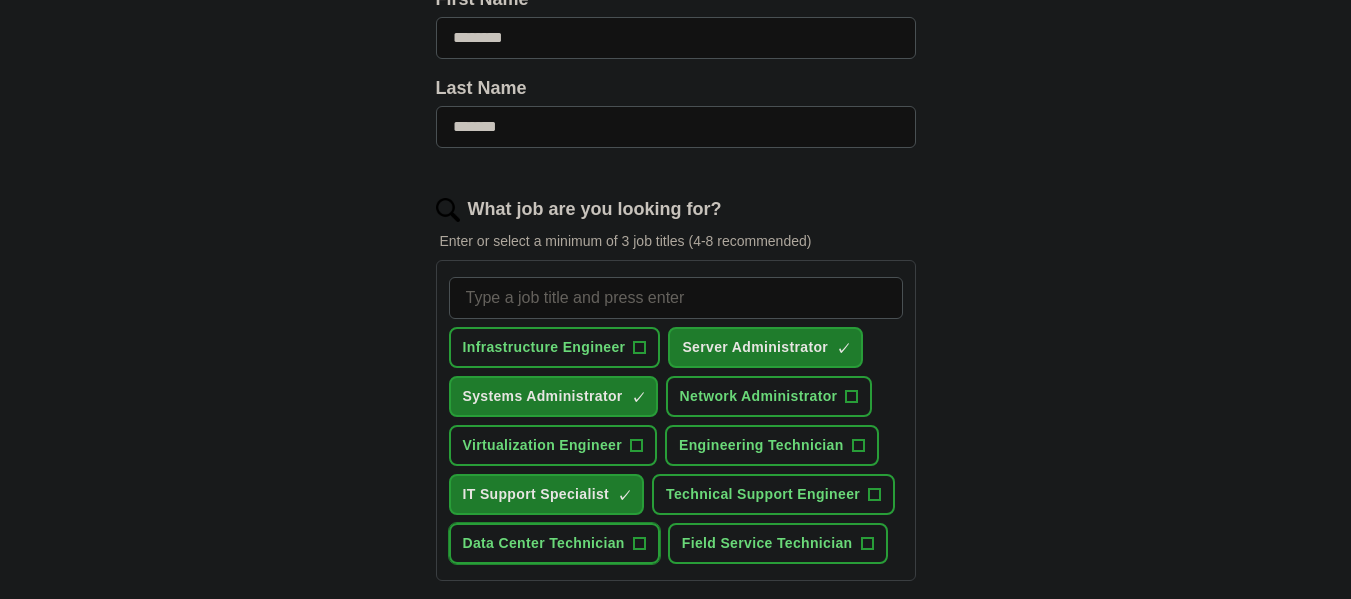 click on "Data Center Technician" at bounding box center [544, 543] 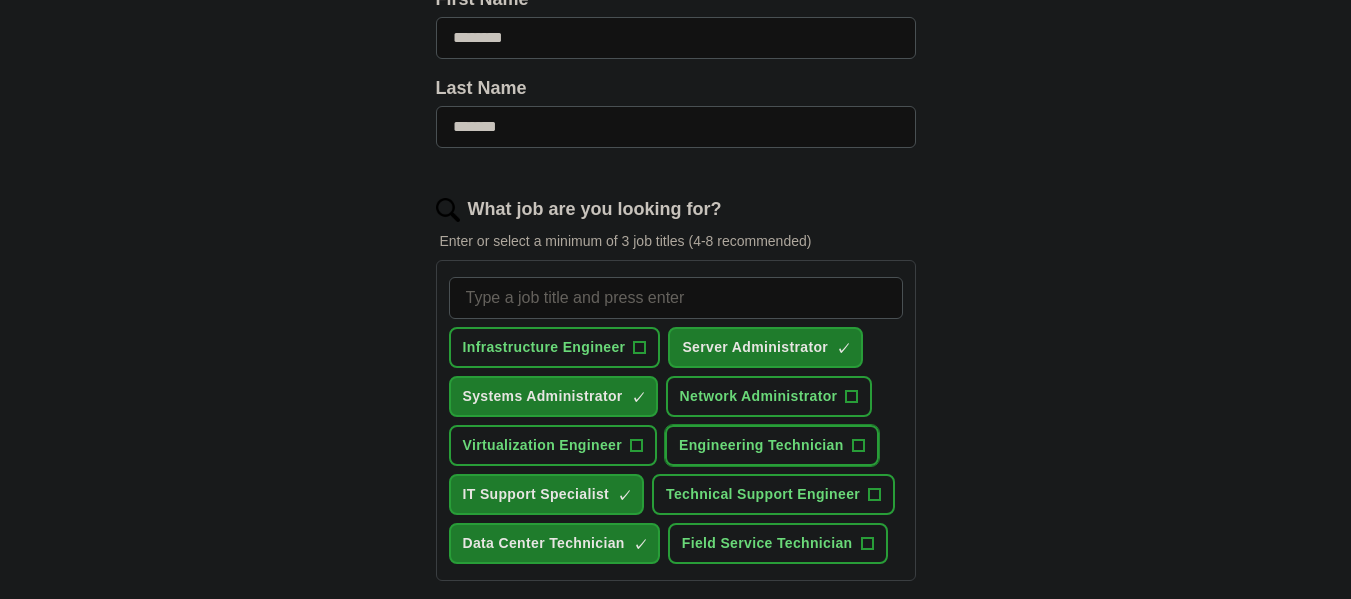 click on "Engineering Technician" at bounding box center (761, 445) 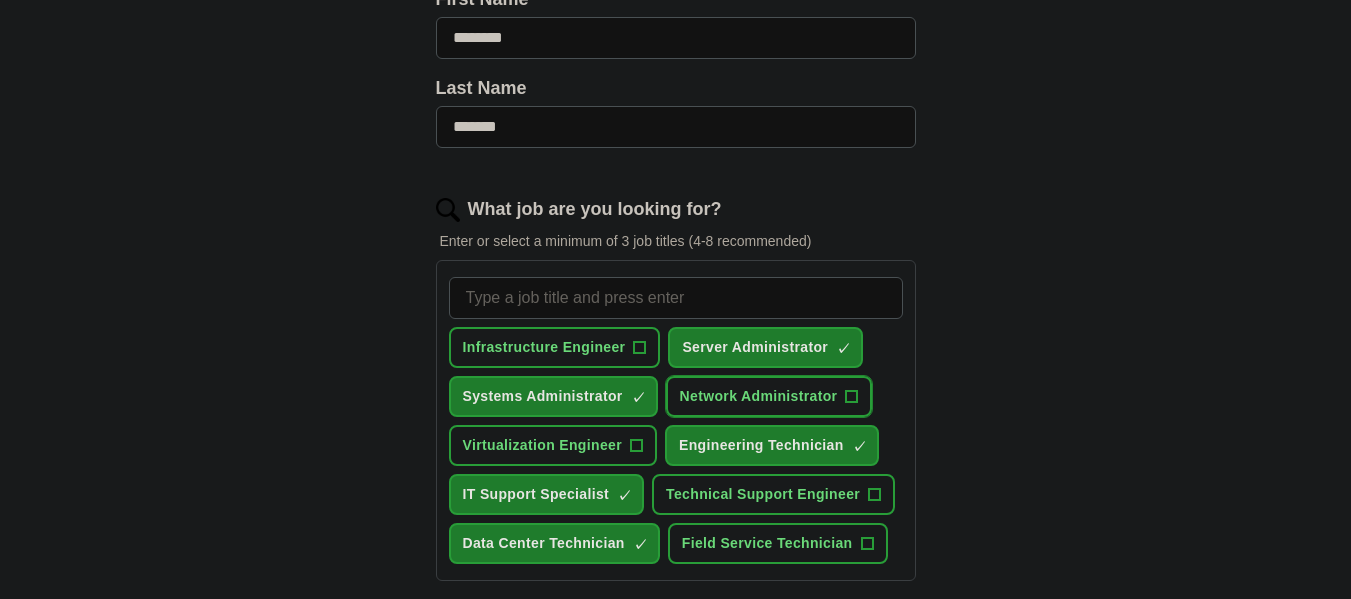 click on "Network Administrator" at bounding box center [759, 396] 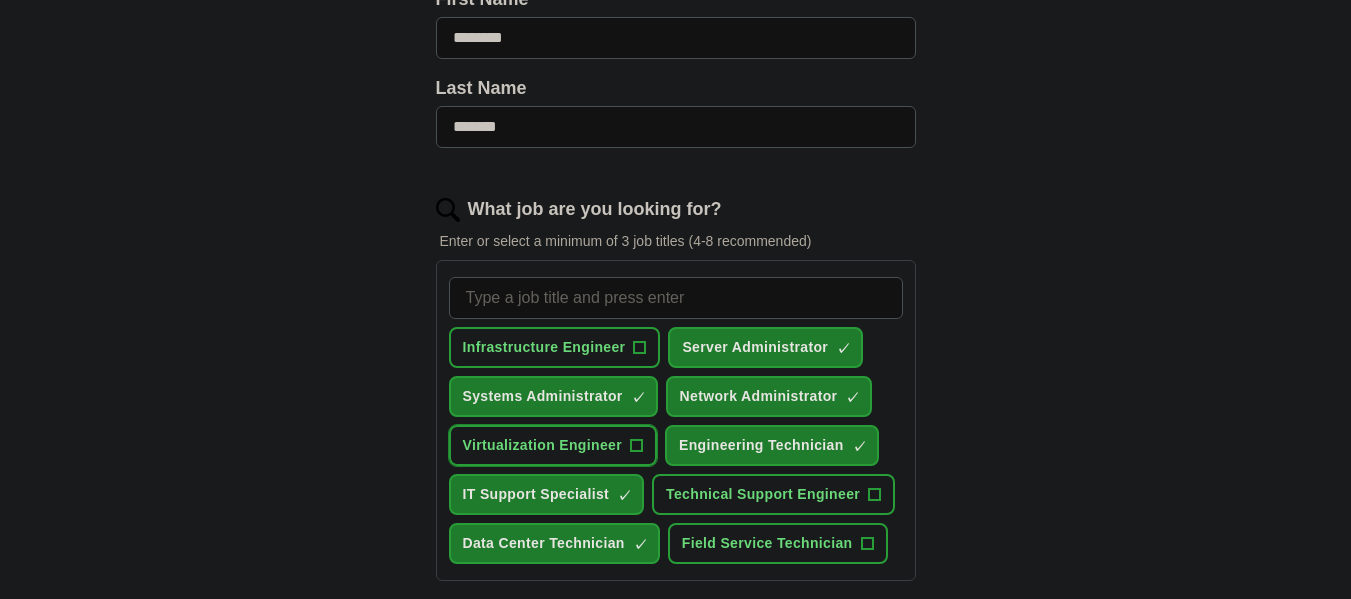 click on "Virtualization Engineer" at bounding box center (543, 445) 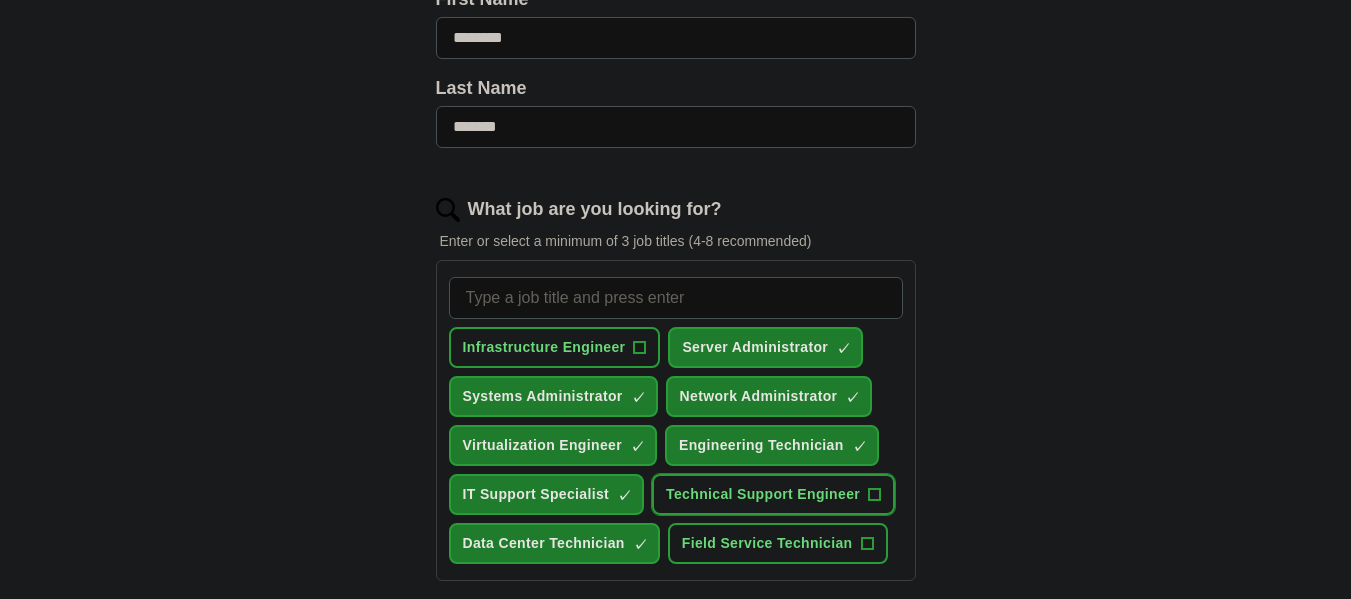 click on "Technical Support Engineer" at bounding box center (763, 494) 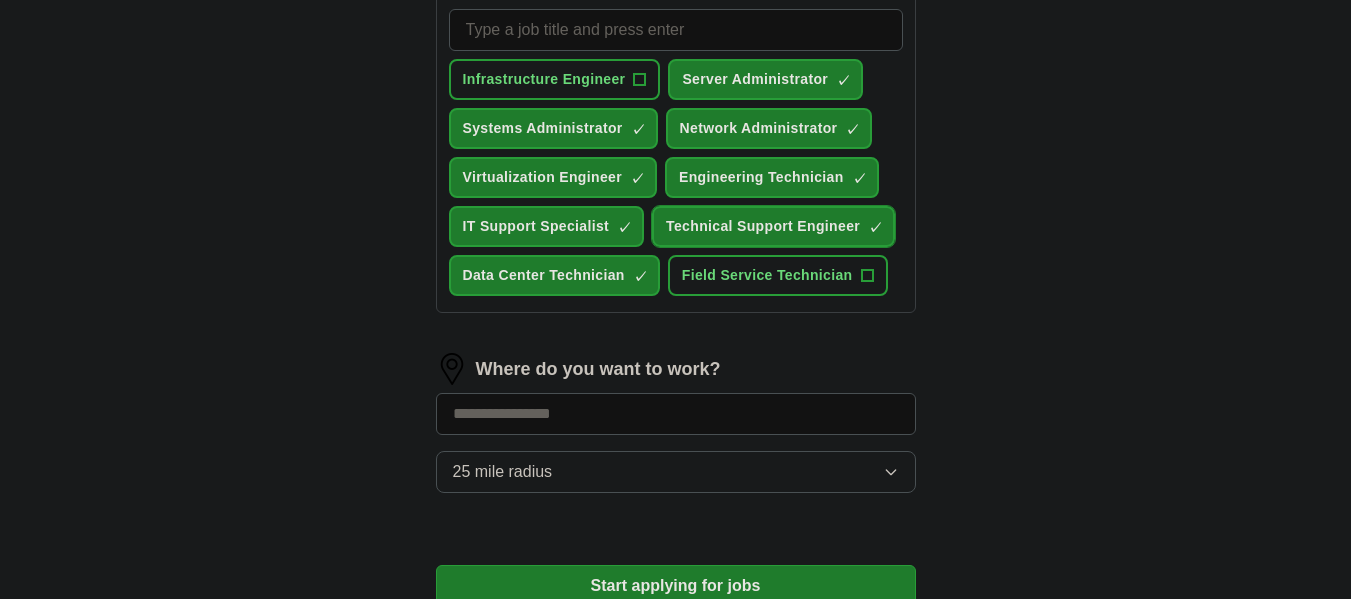 scroll, scrollTop: 800, scrollLeft: 0, axis: vertical 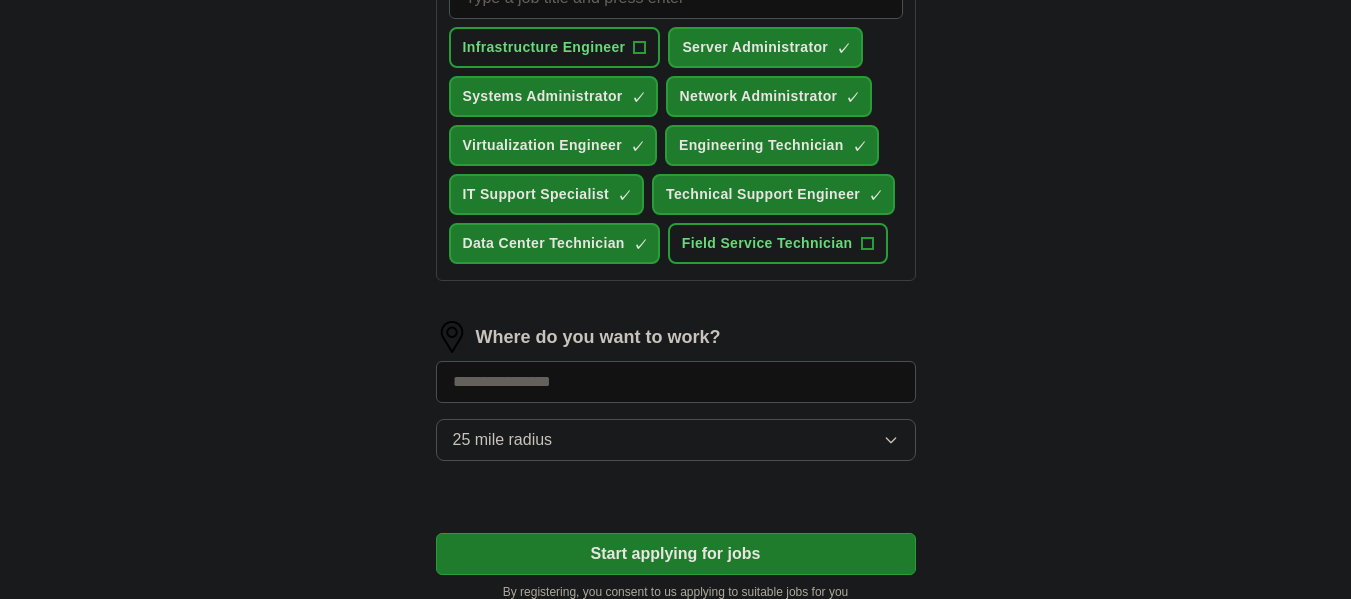click at bounding box center (676, 382) 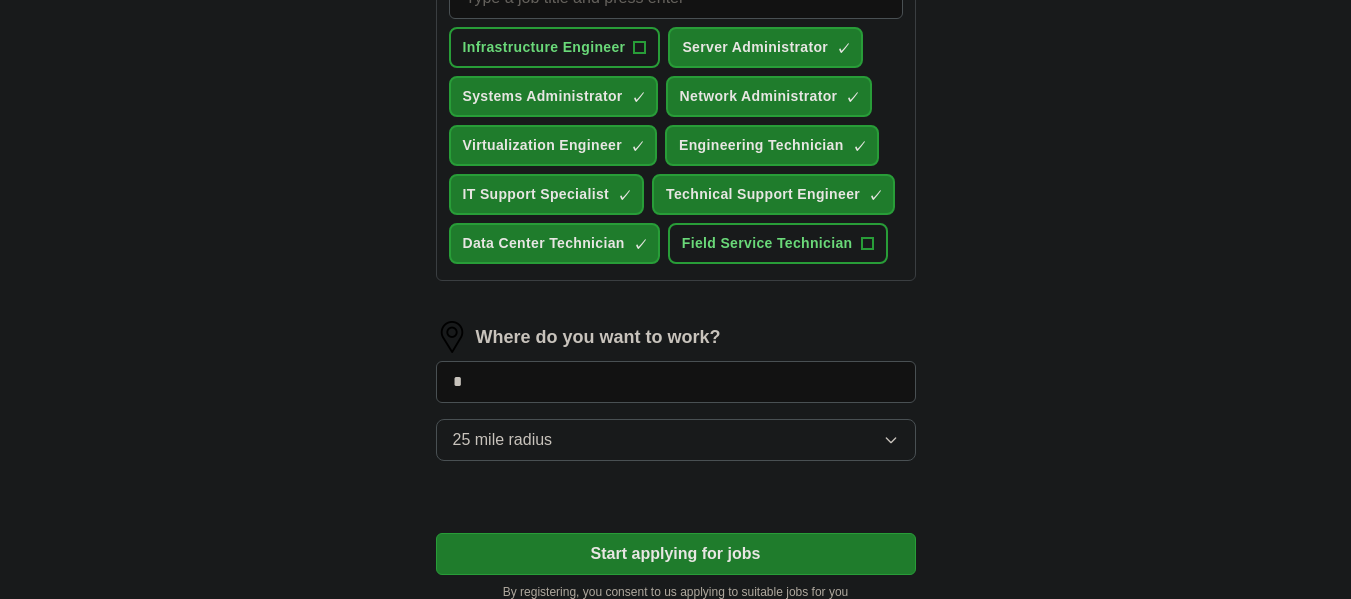type on "*" 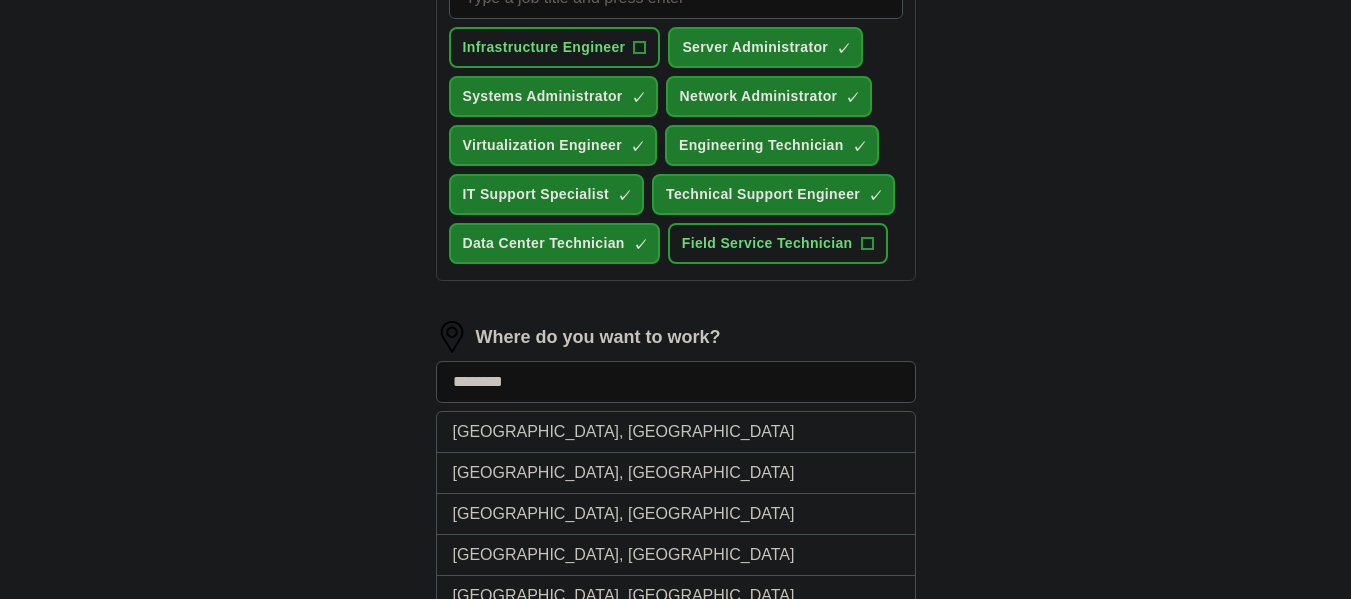 type on "*******" 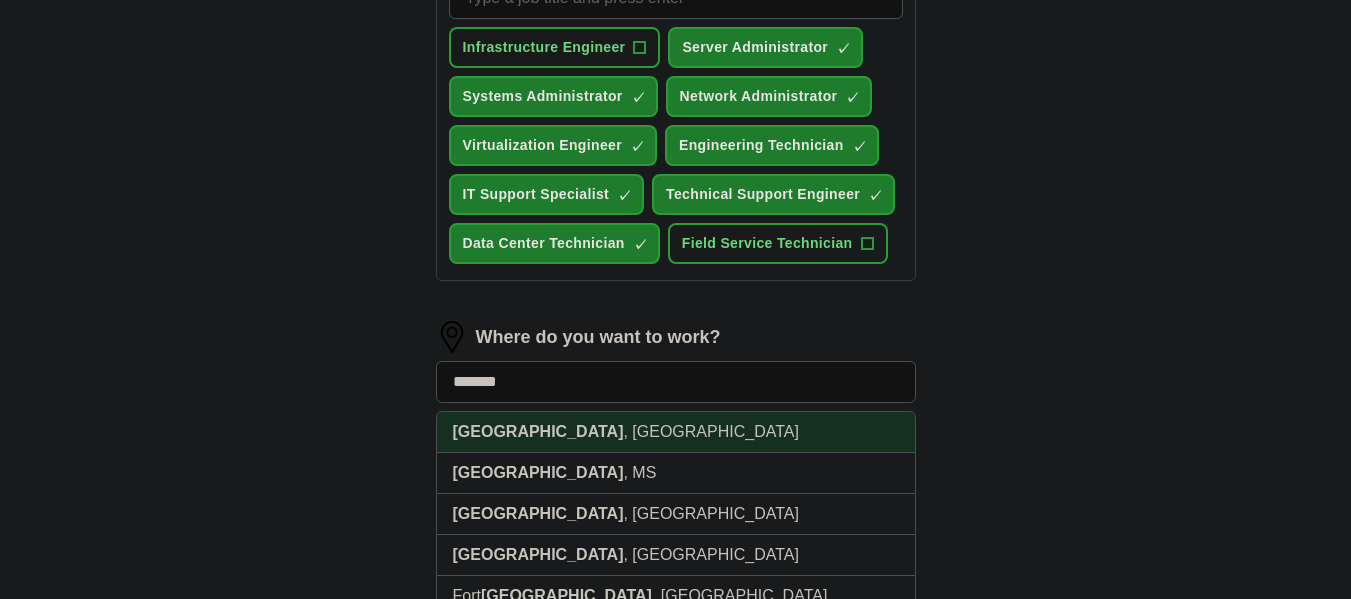 click on "[GEOGRAPHIC_DATA] , [GEOGRAPHIC_DATA]" at bounding box center [676, 432] 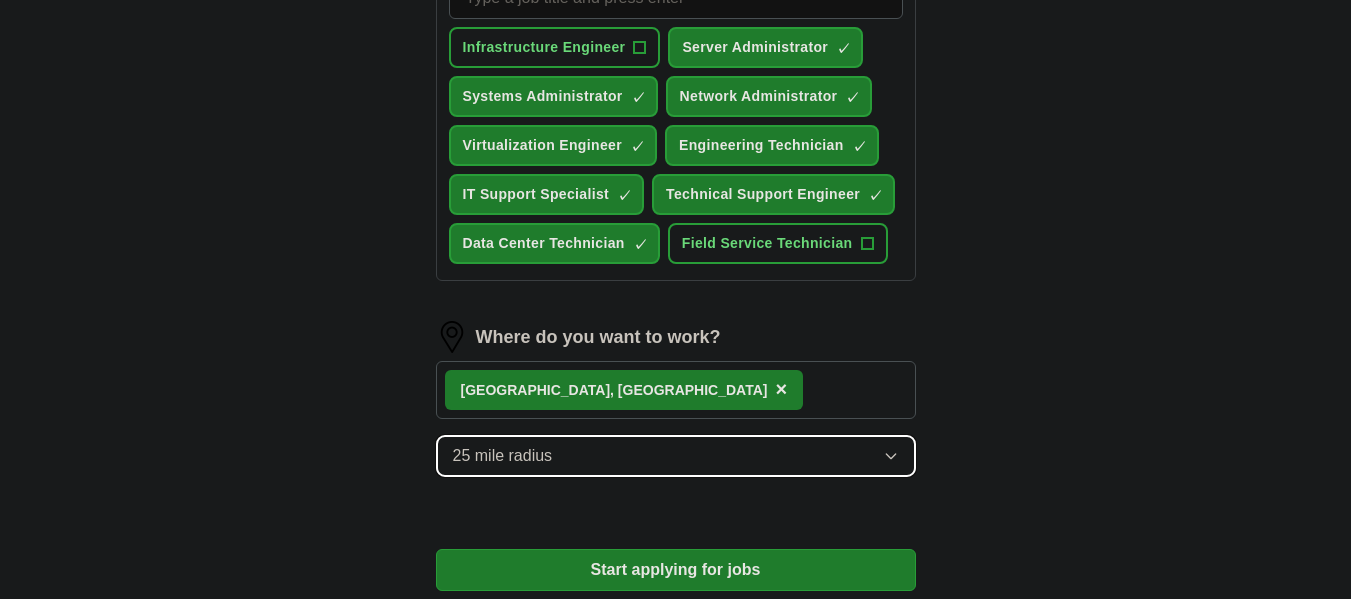 click on "25 mile radius" at bounding box center [503, 456] 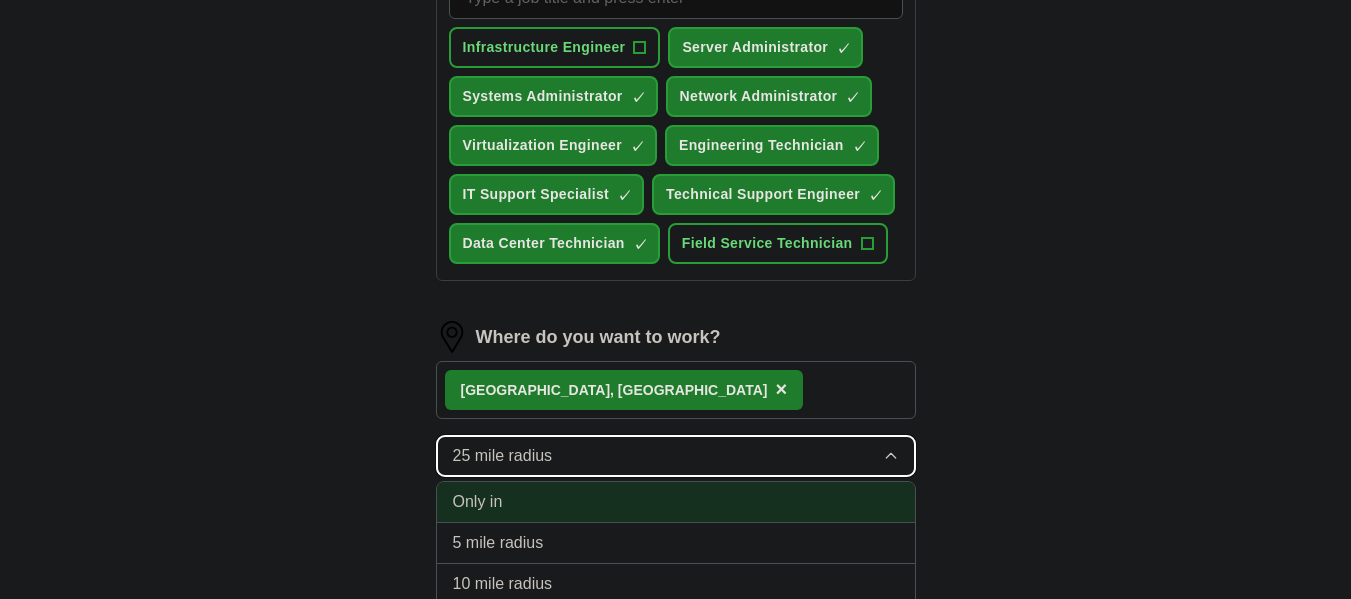 scroll, scrollTop: 900, scrollLeft: 0, axis: vertical 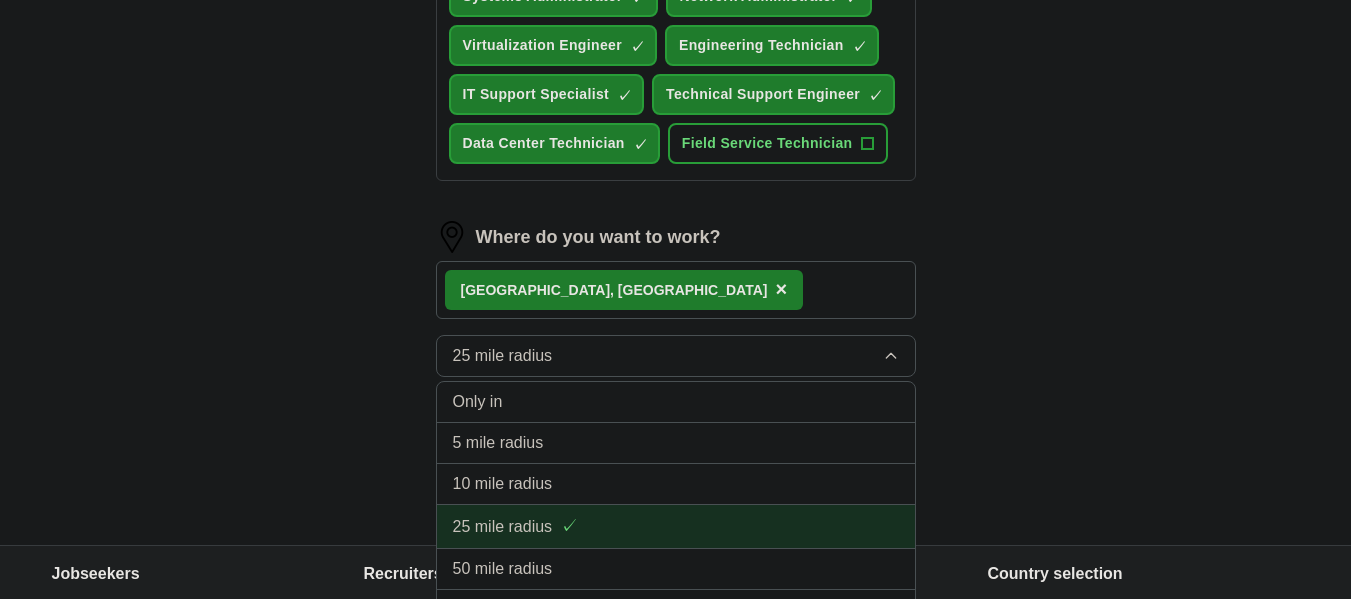 click on "25 mile radius" at bounding box center (503, 527) 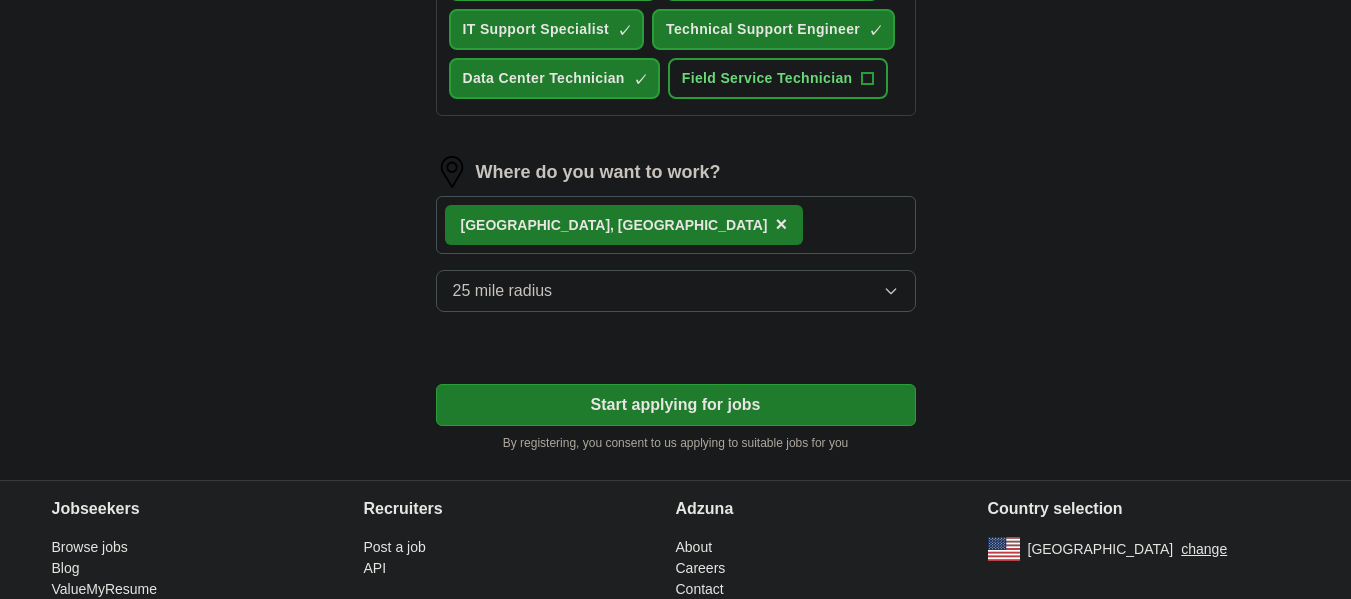 scroll, scrollTop: 1000, scrollLeft: 0, axis: vertical 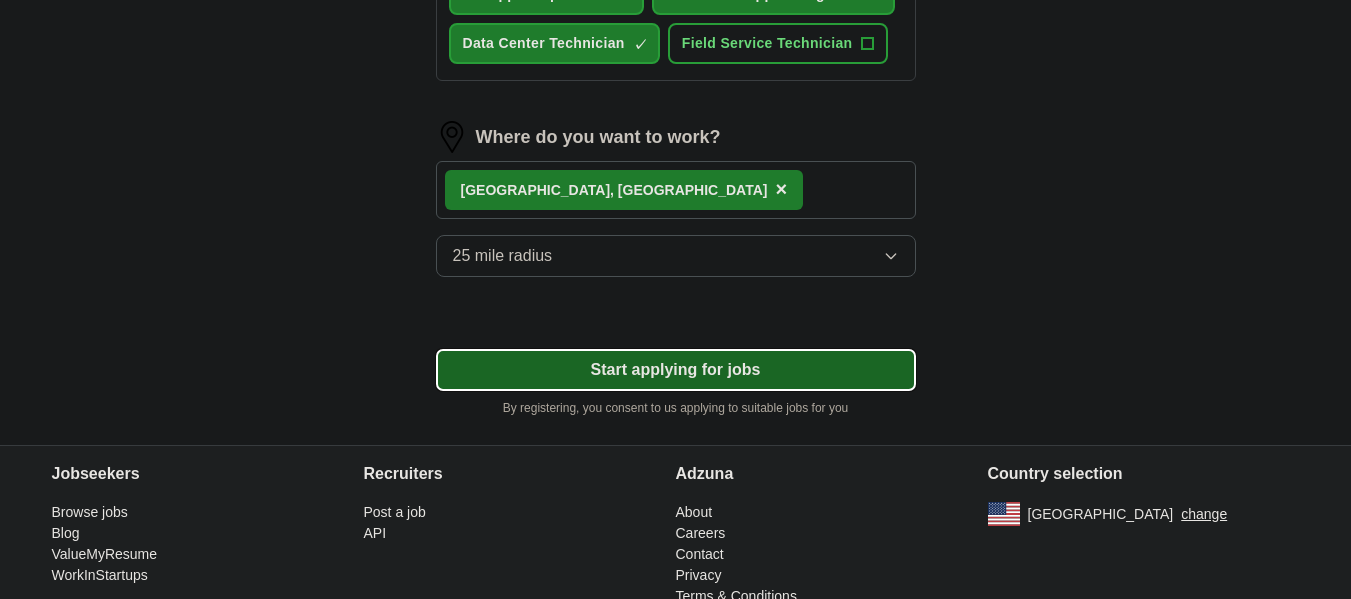 click on "Start applying for jobs" at bounding box center (676, 370) 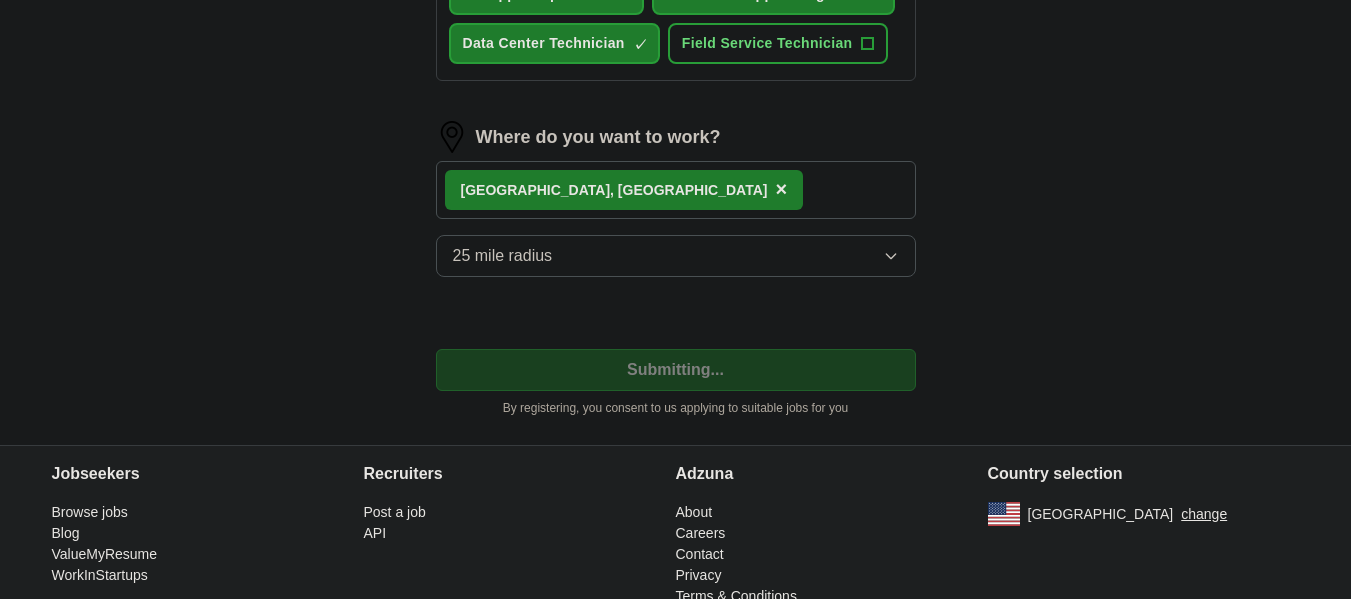 select on "**" 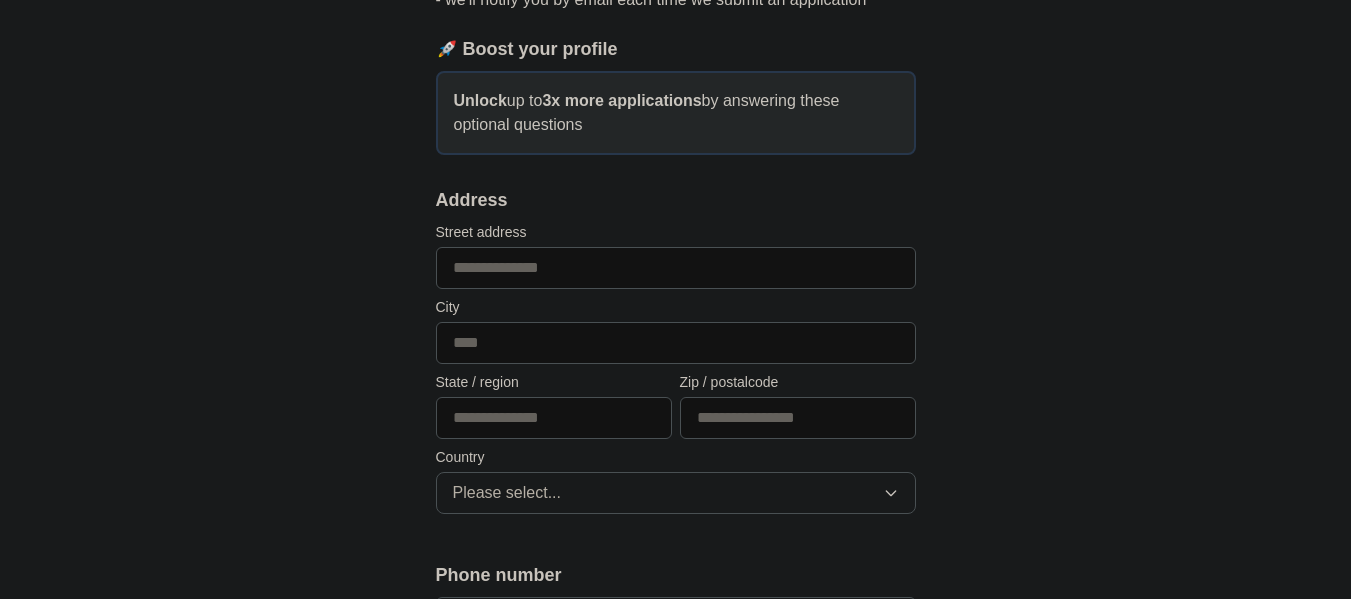 scroll, scrollTop: 300, scrollLeft: 0, axis: vertical 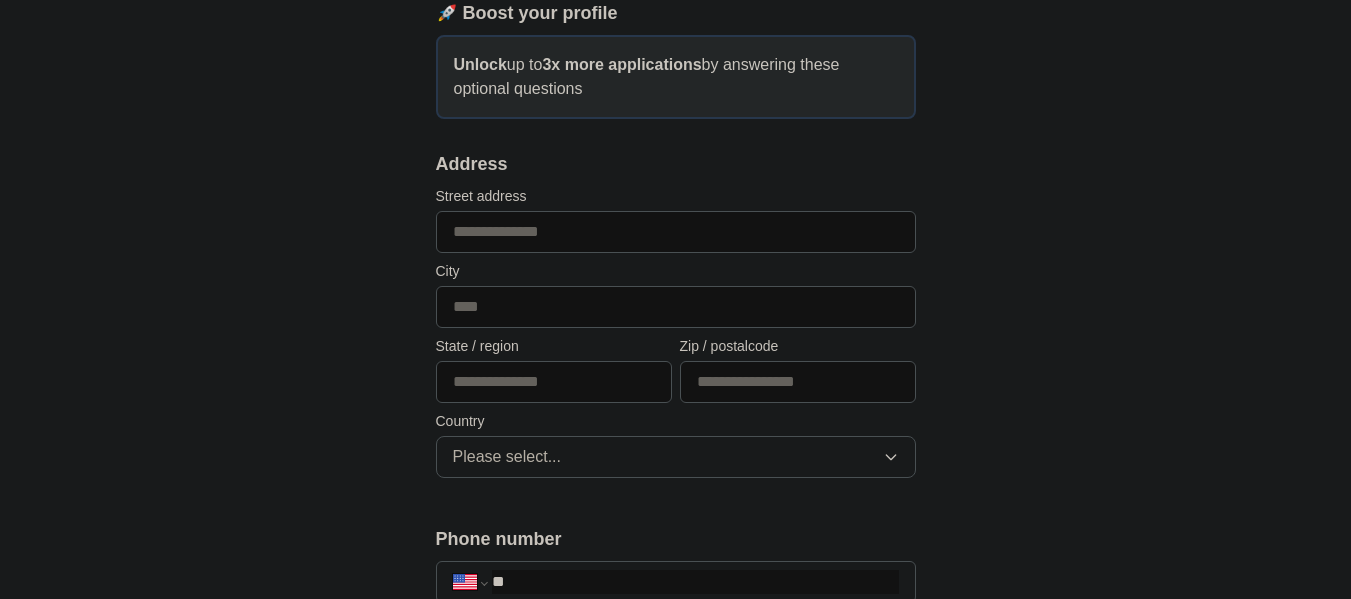 click at bounding box center [676, 232] 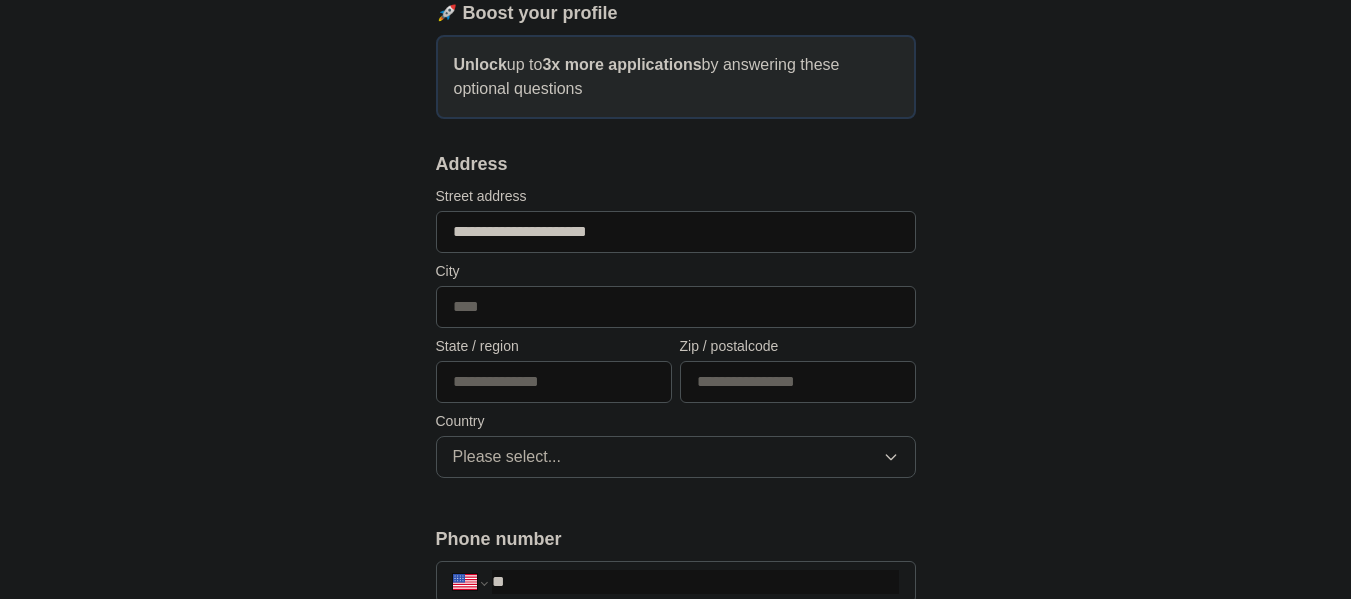 type on "*******" 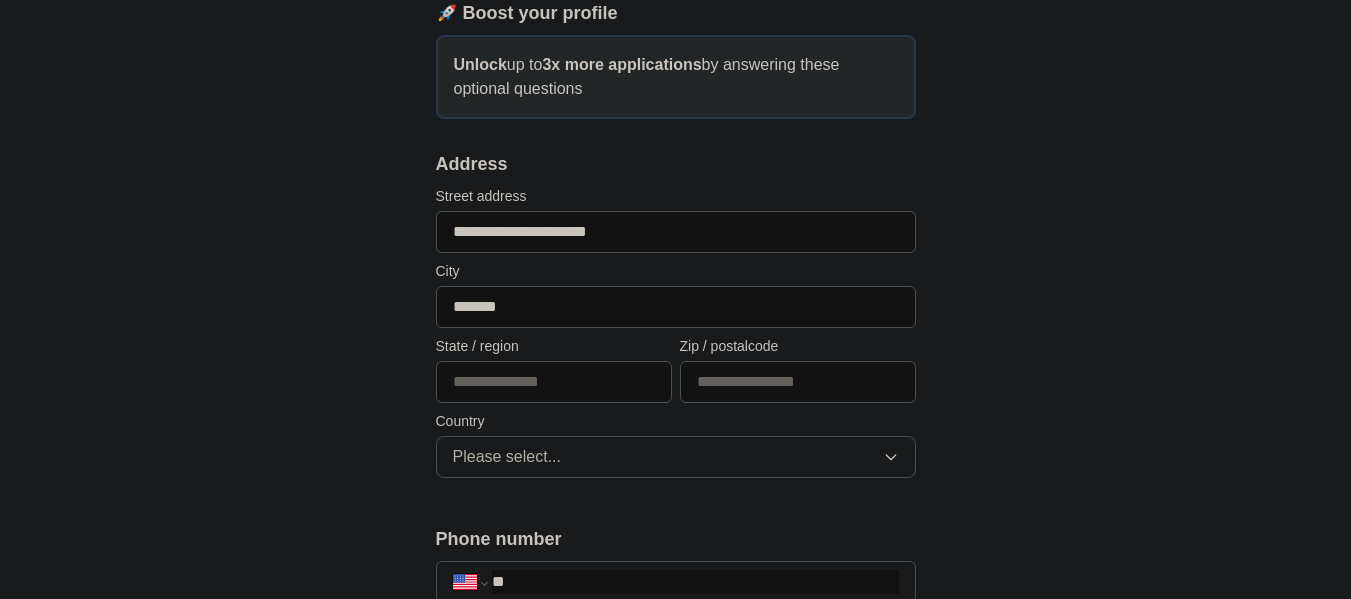 type on "**" 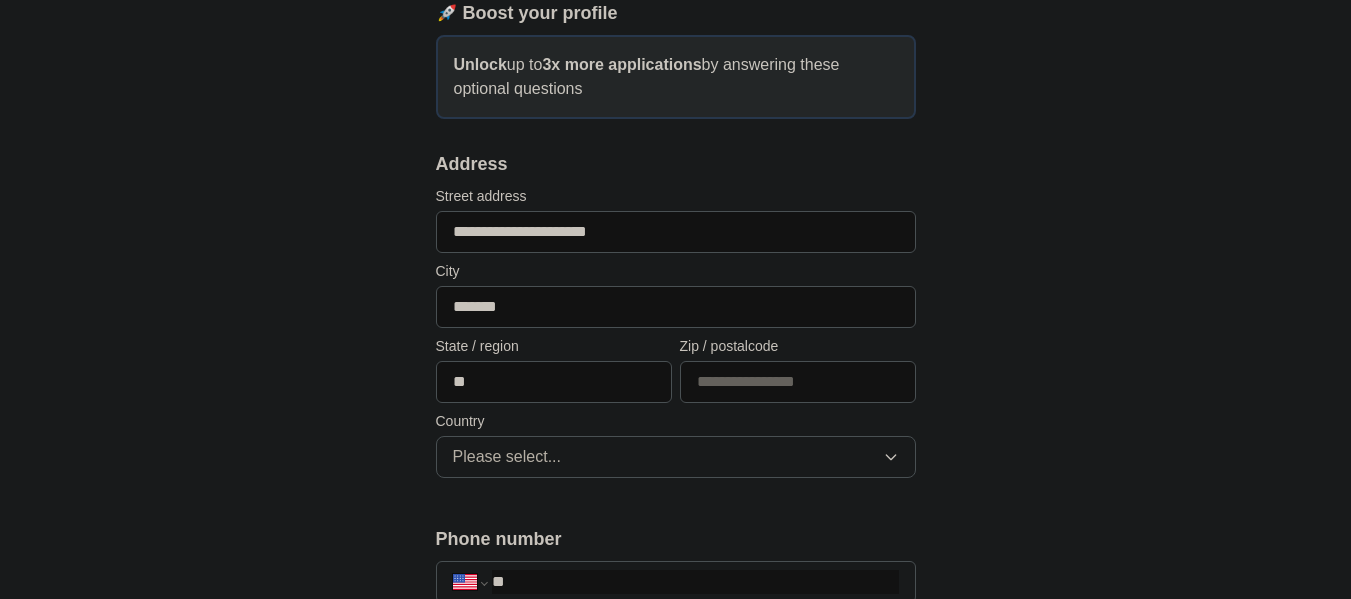 type on "*****" 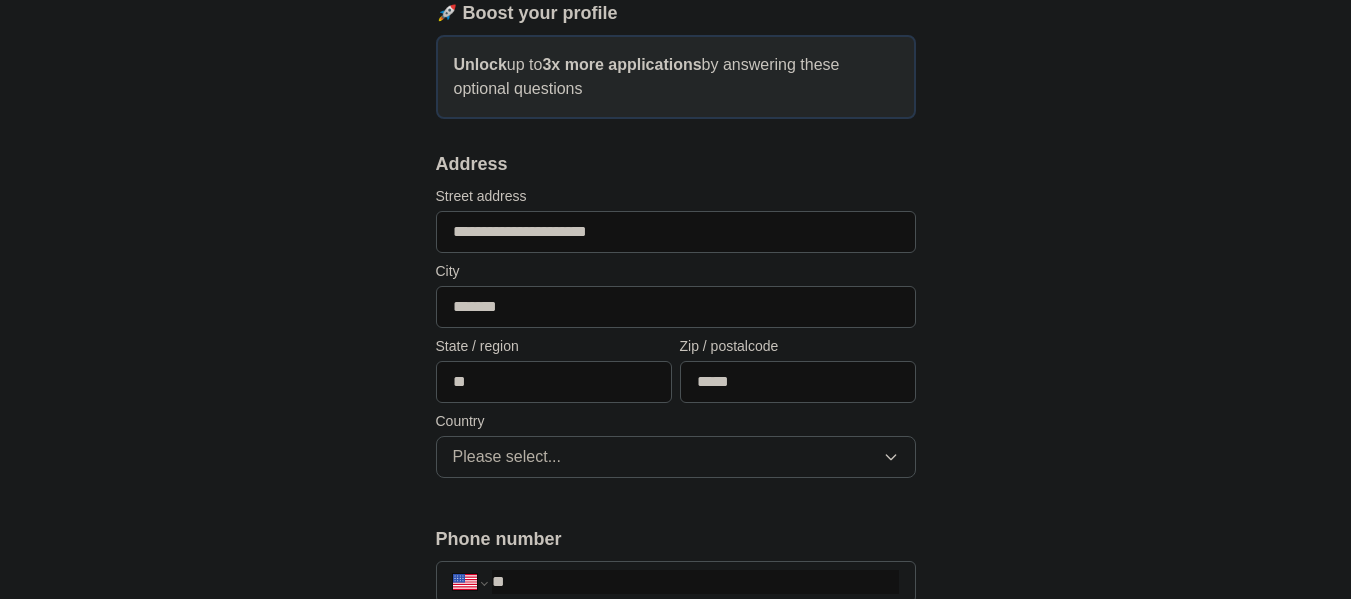 click on "**********" at bounding box center (676, 669) 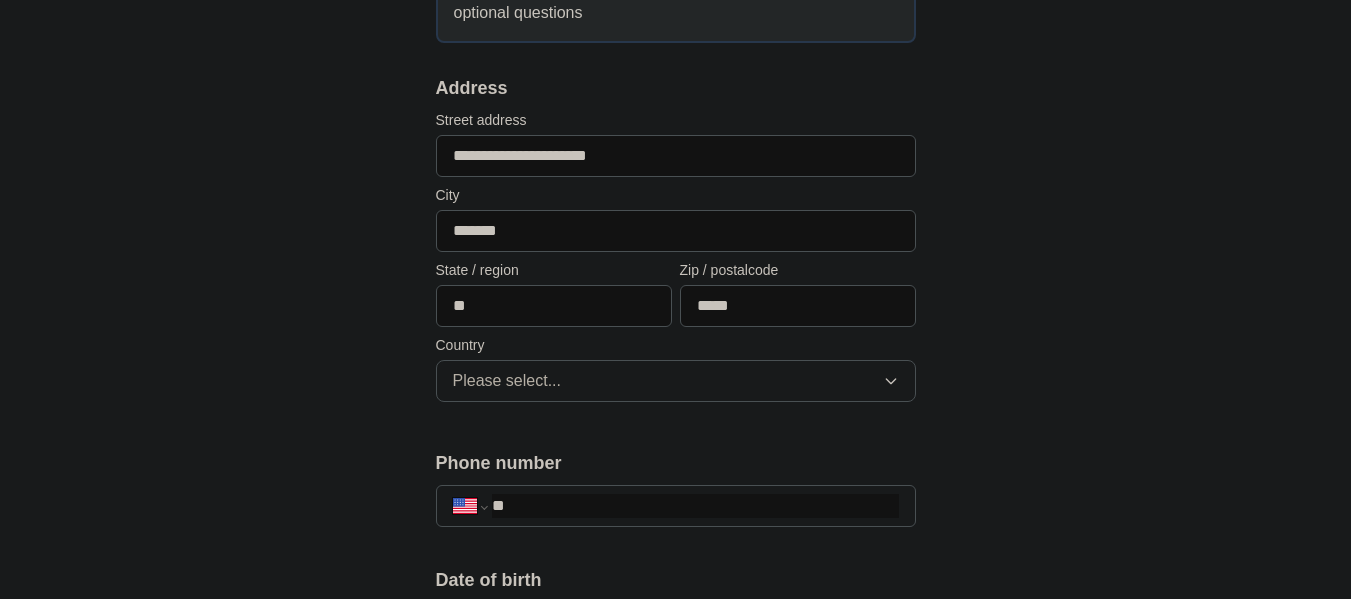 scroll, scrollTop: 500, scrollLeft: 0, axis: vertical 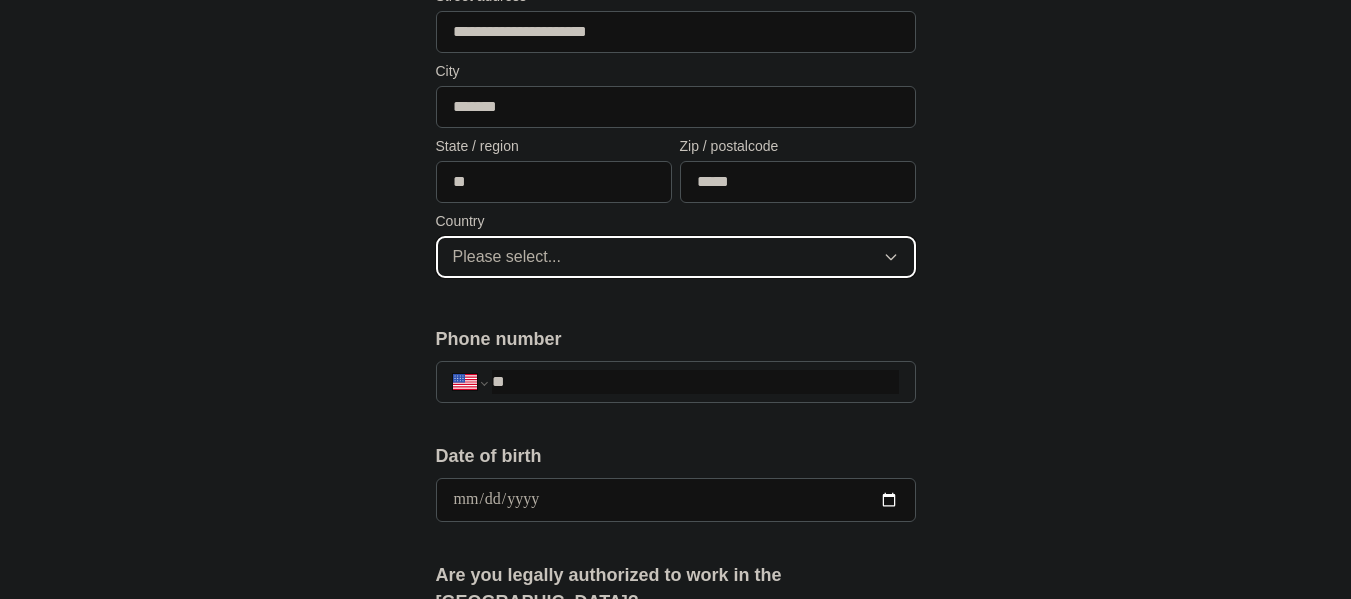 click on "Please select..." at bounding box center (676, 257) 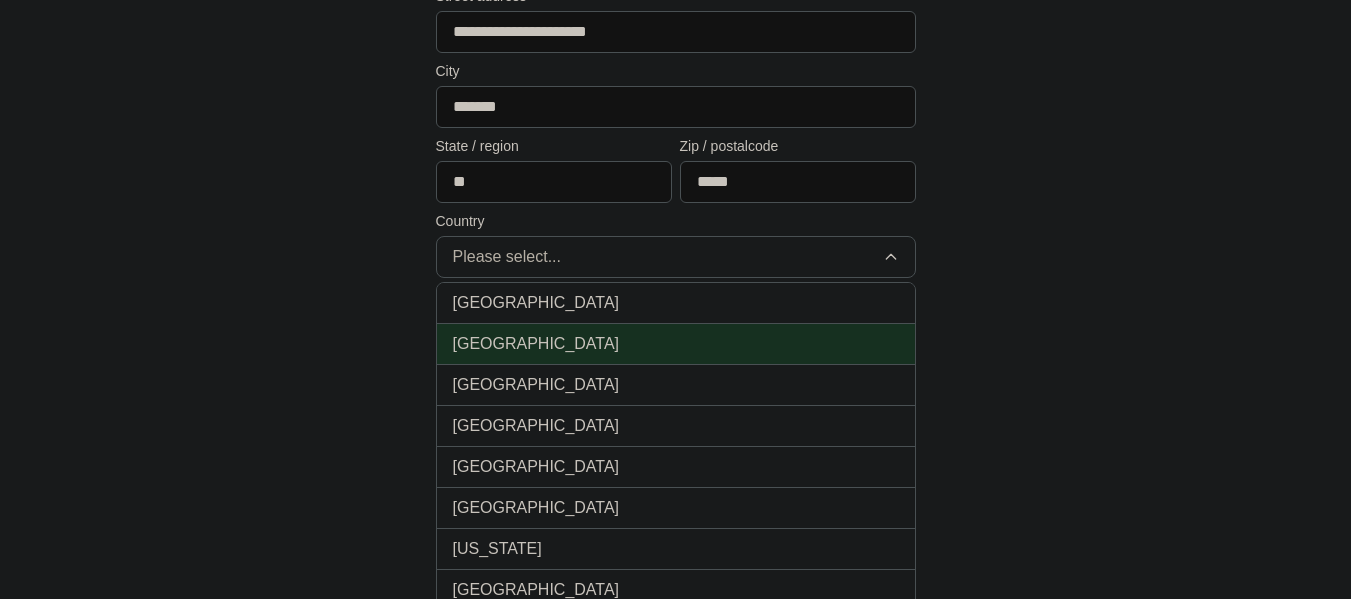 click on "[GEOGRAPHIC_DATA]" at bounding box center (536, 344) 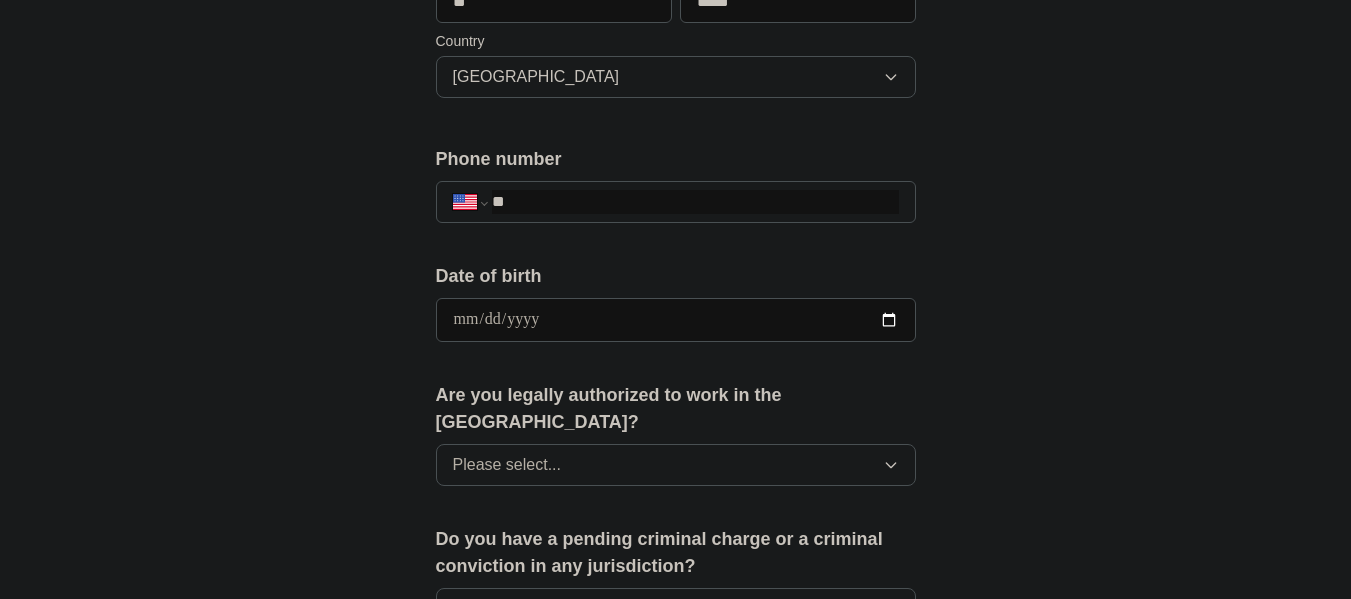 scroll, scrollTop: 700, scrollLeft: 0, axis: vertical 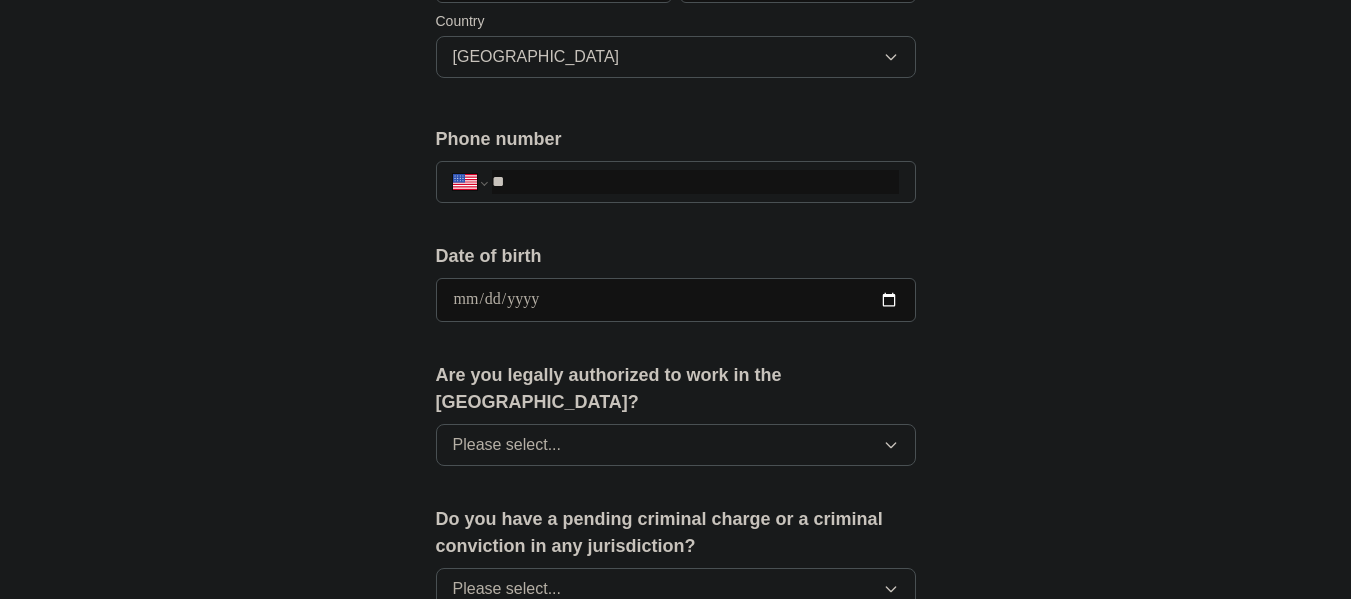 click on "**" at bounding box center (695, 182) 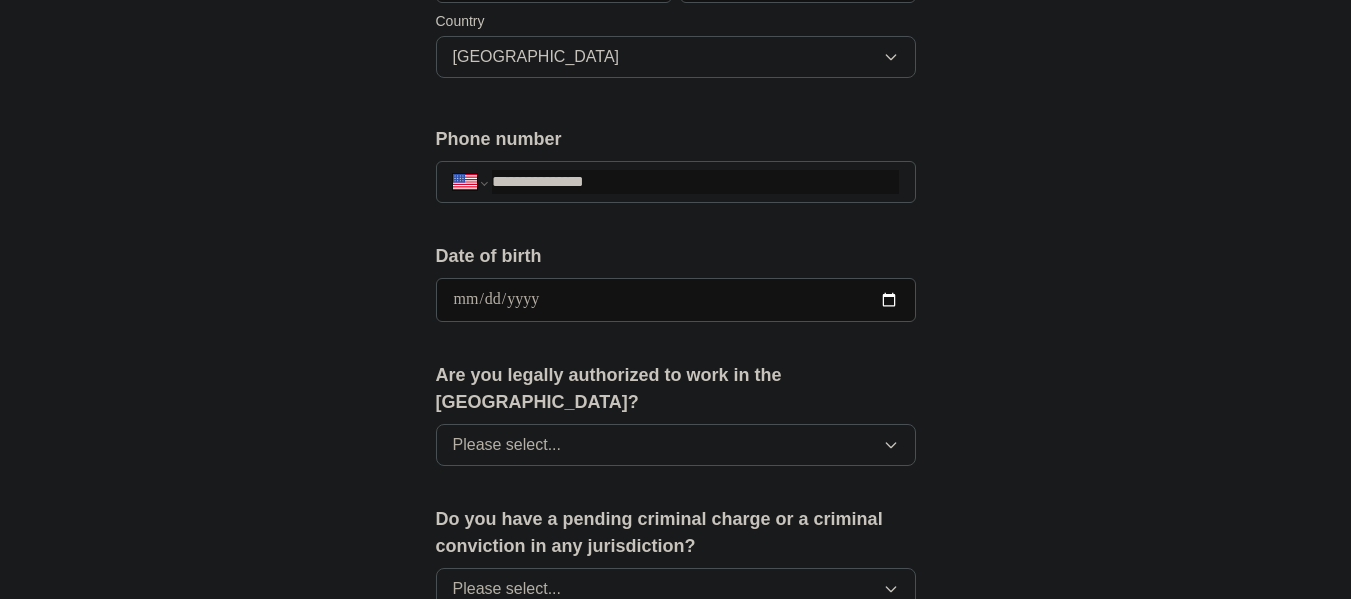type on "**********" 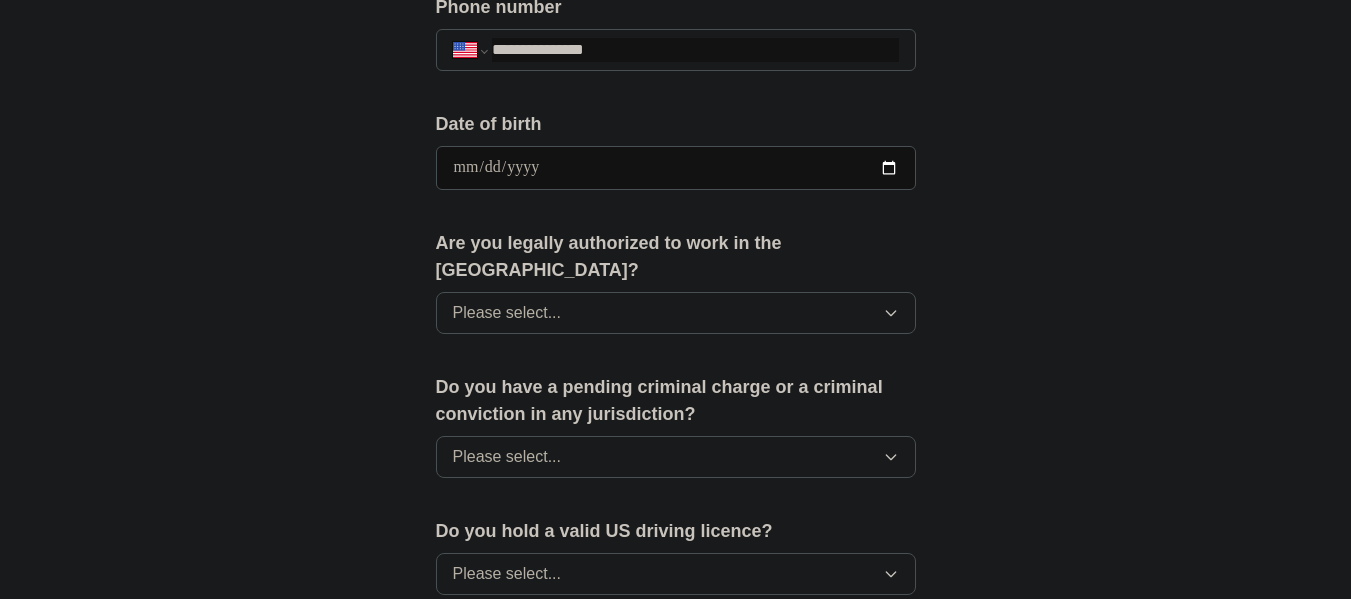 scroll, scrollTop: 654, scrollLeft: 0, axis: vertical 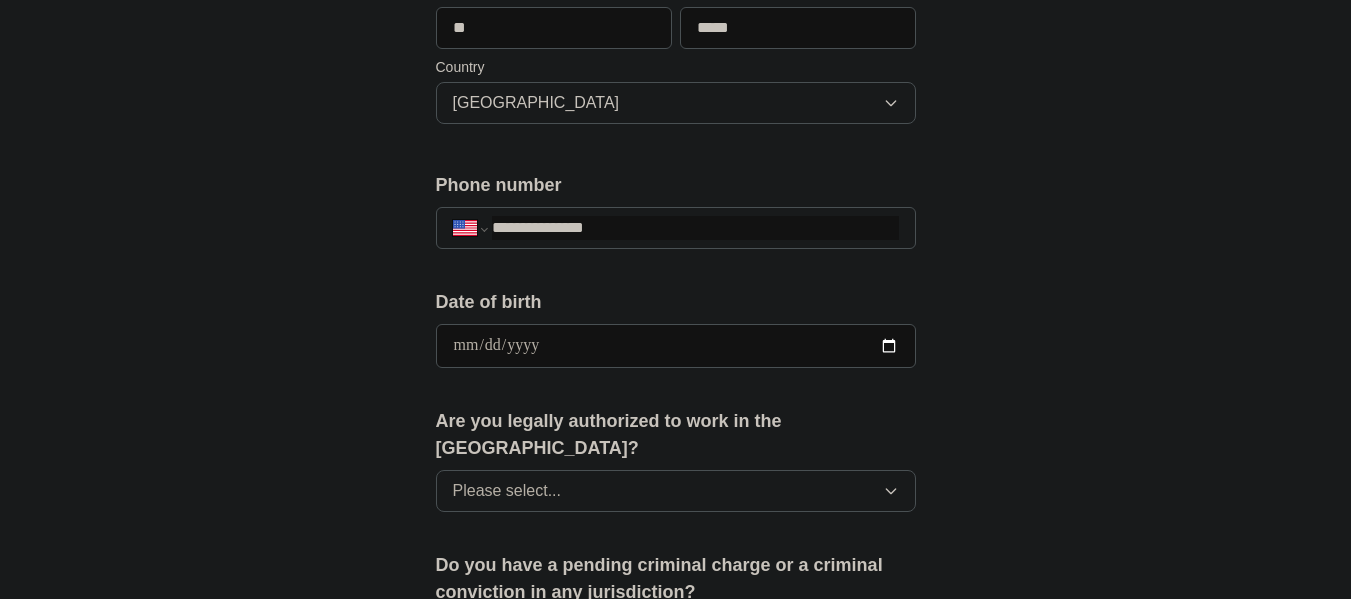 click at bounding box center [676, 346] 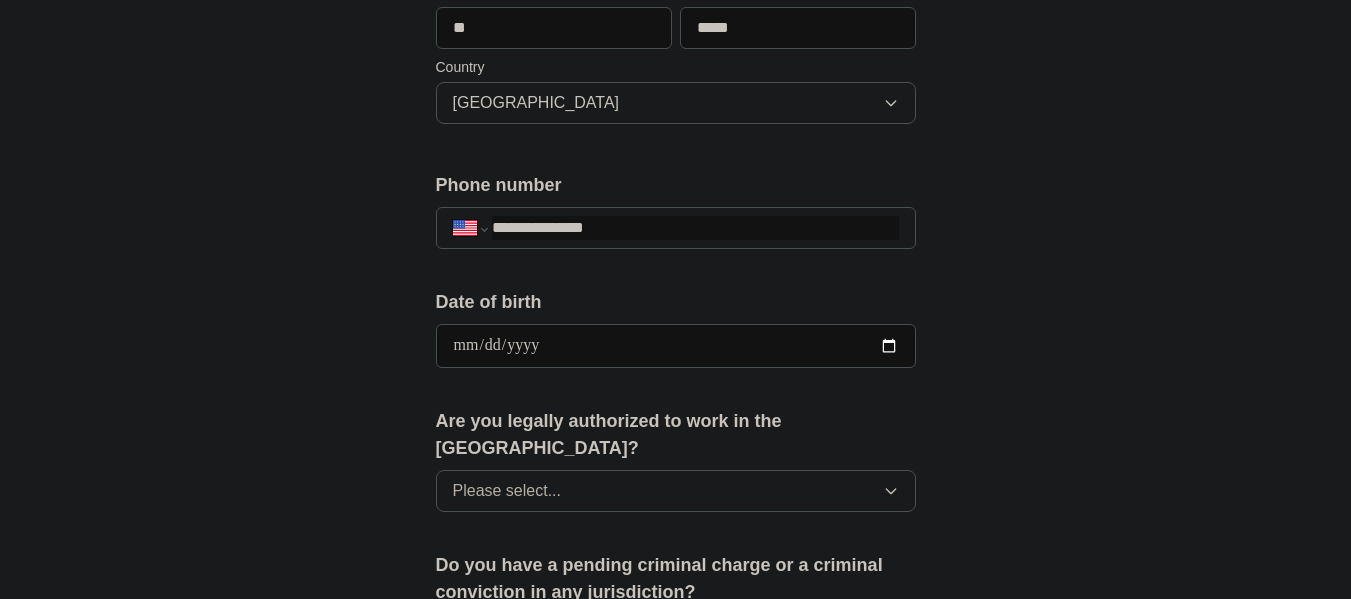 type on "**********" 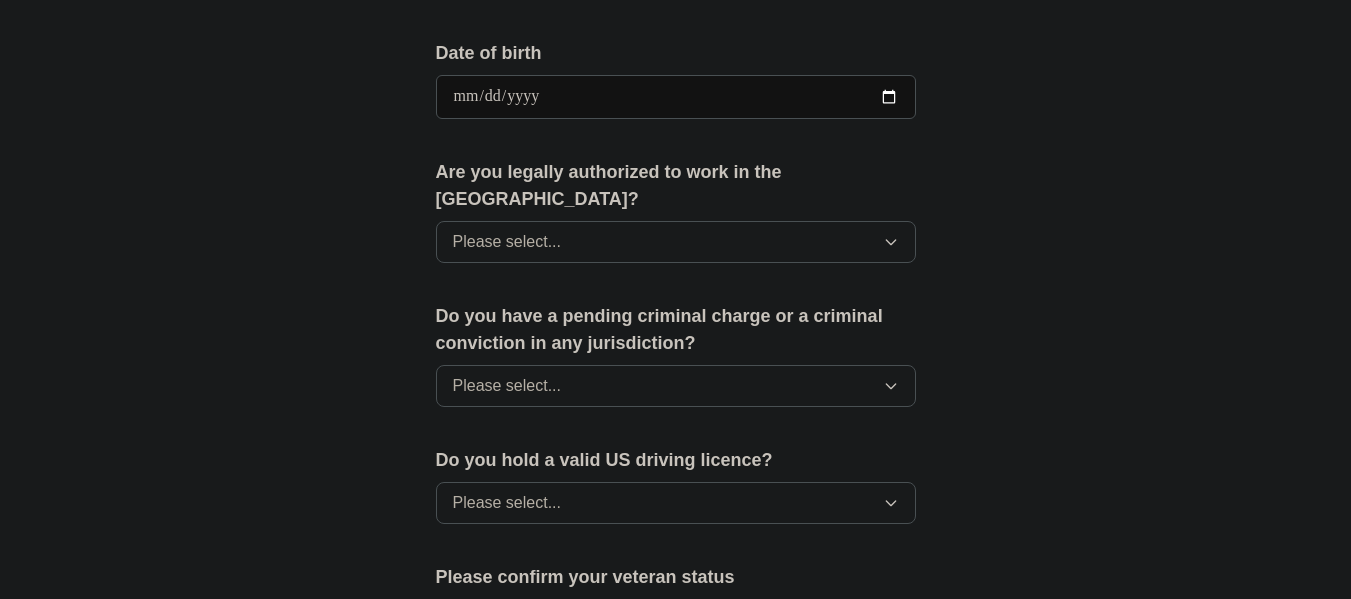 scroll, scrollTop: 954, scrollLeft: 0, axis: vertical 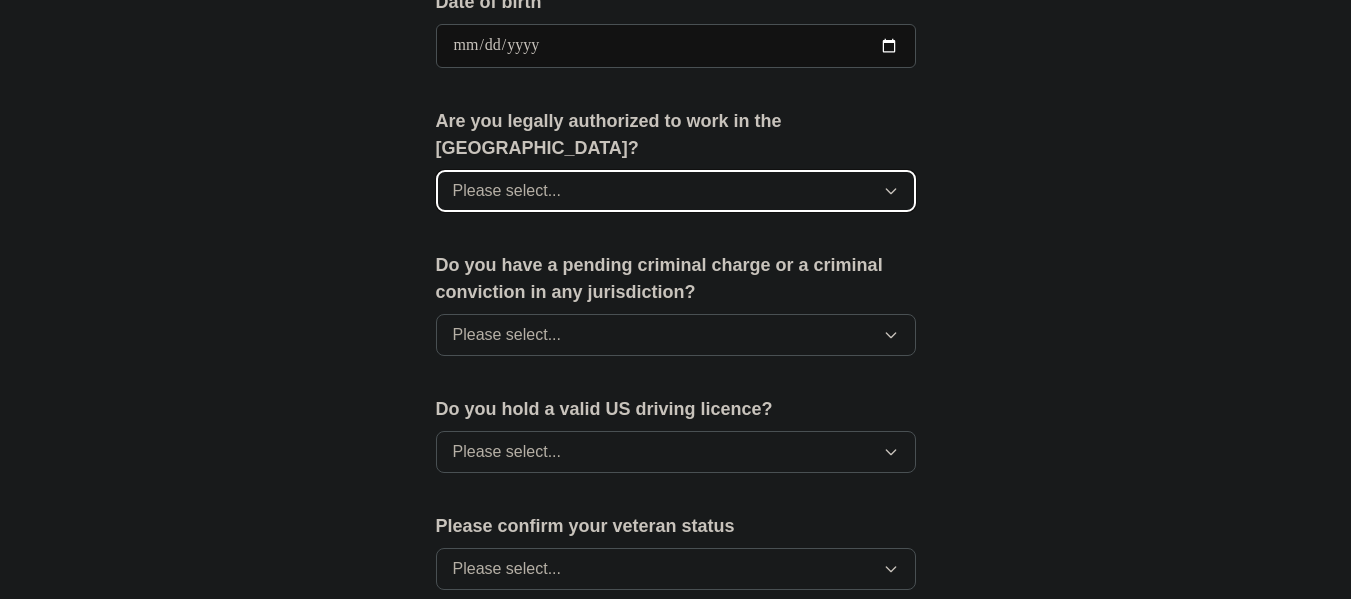 click on "Please select..." at bounding box center (676, 191) 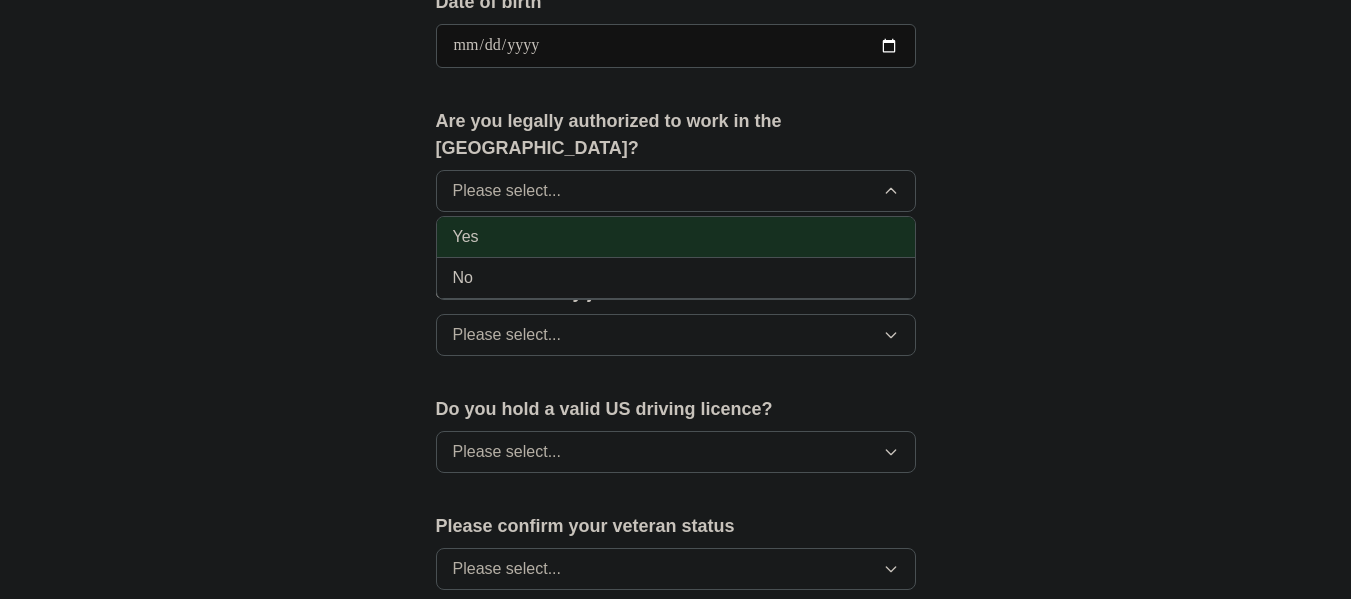 click on "Yes" at bounding box center (676, 237) 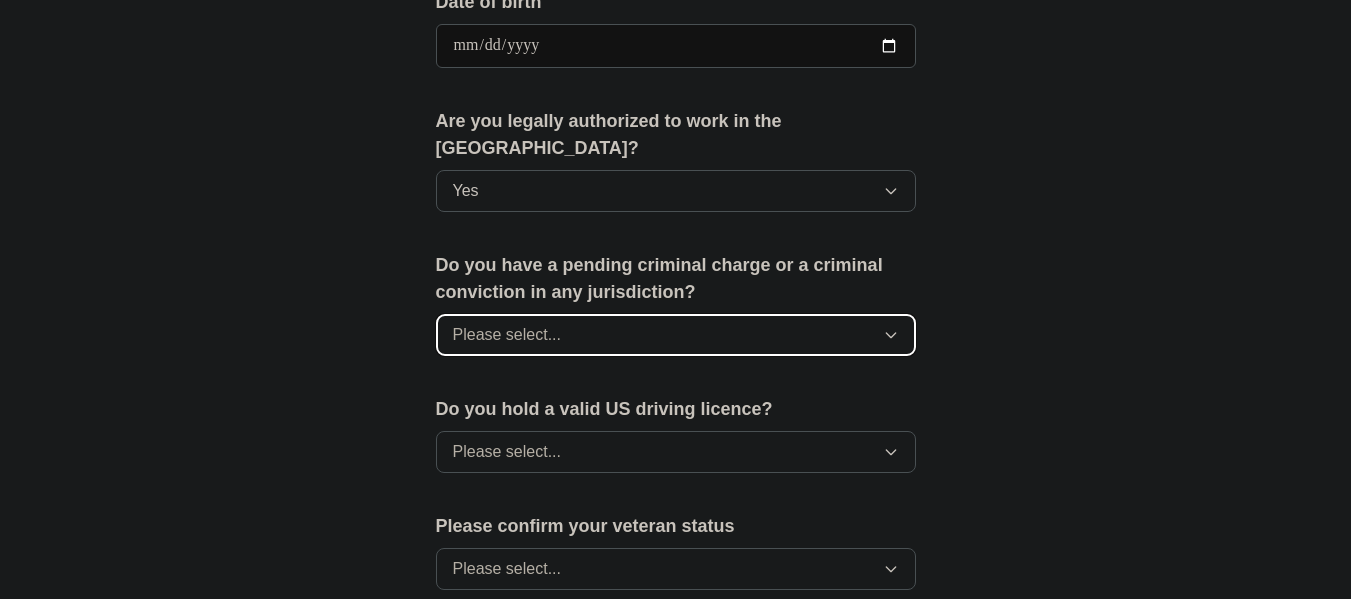 click on "Please select..." at bounding box center [676, 335] 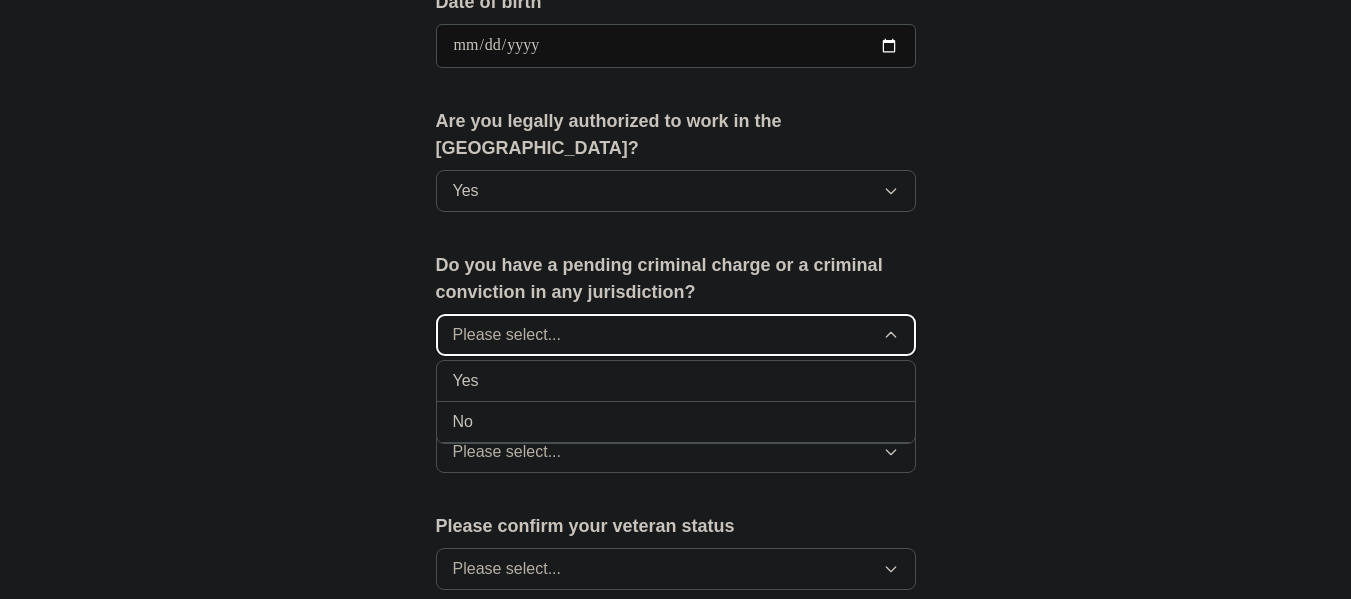 click on "Please select..." at bounding box center (676, 335) 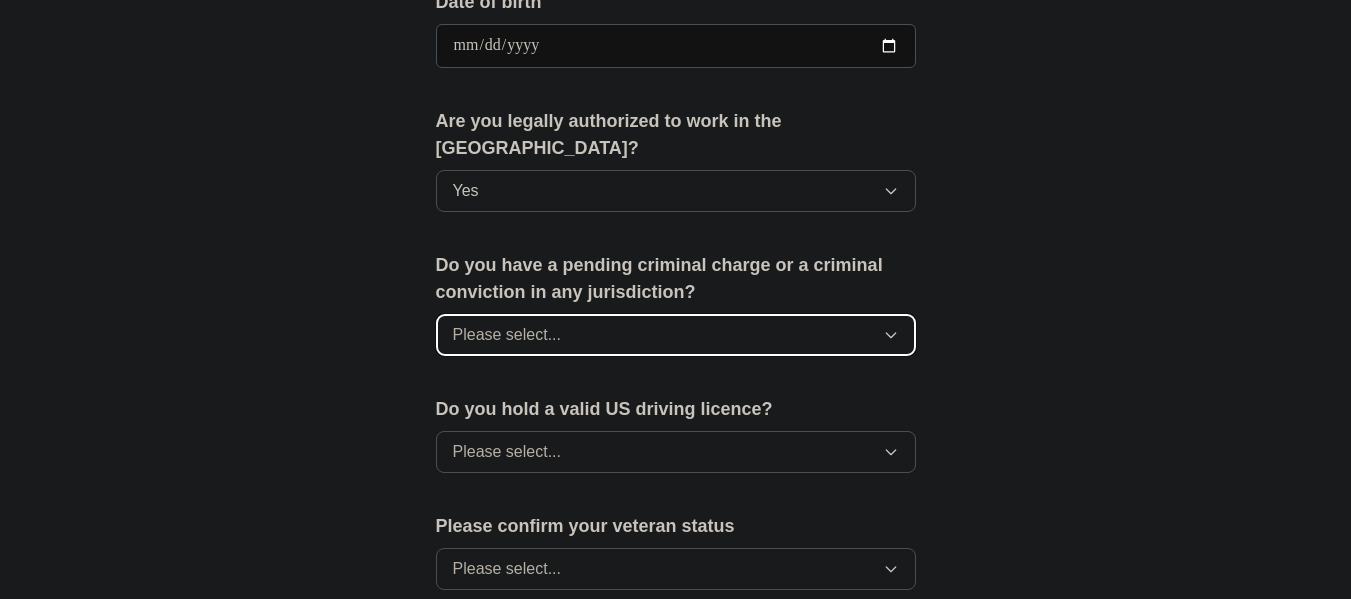 click on "Please select..." at bounding box center [676, 335] 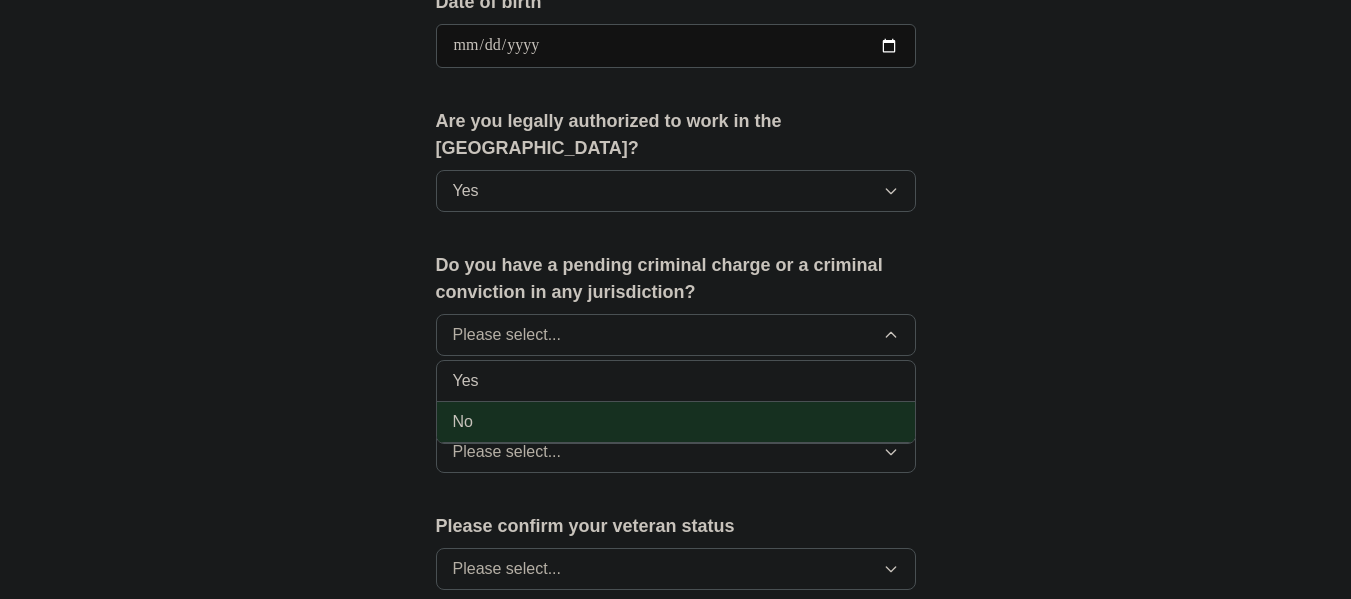 click on "No" at bounding box center [676, 422] 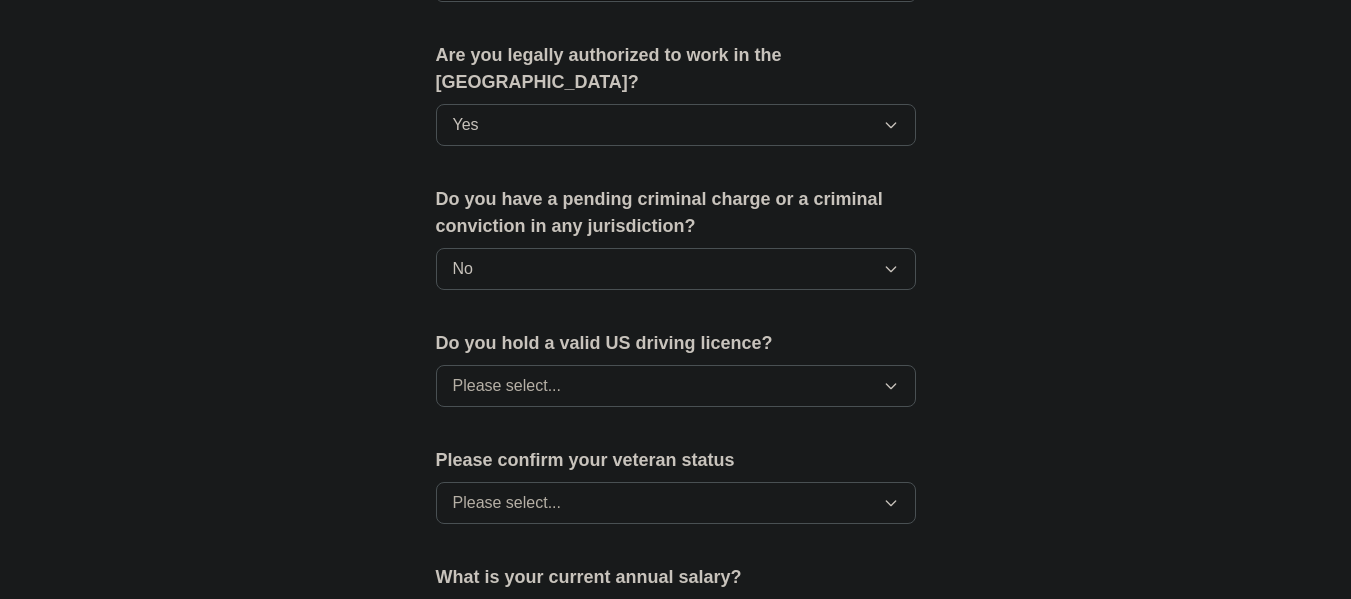scroll, scrollTop: 1054, scrollLeft: 0, axis: vertical 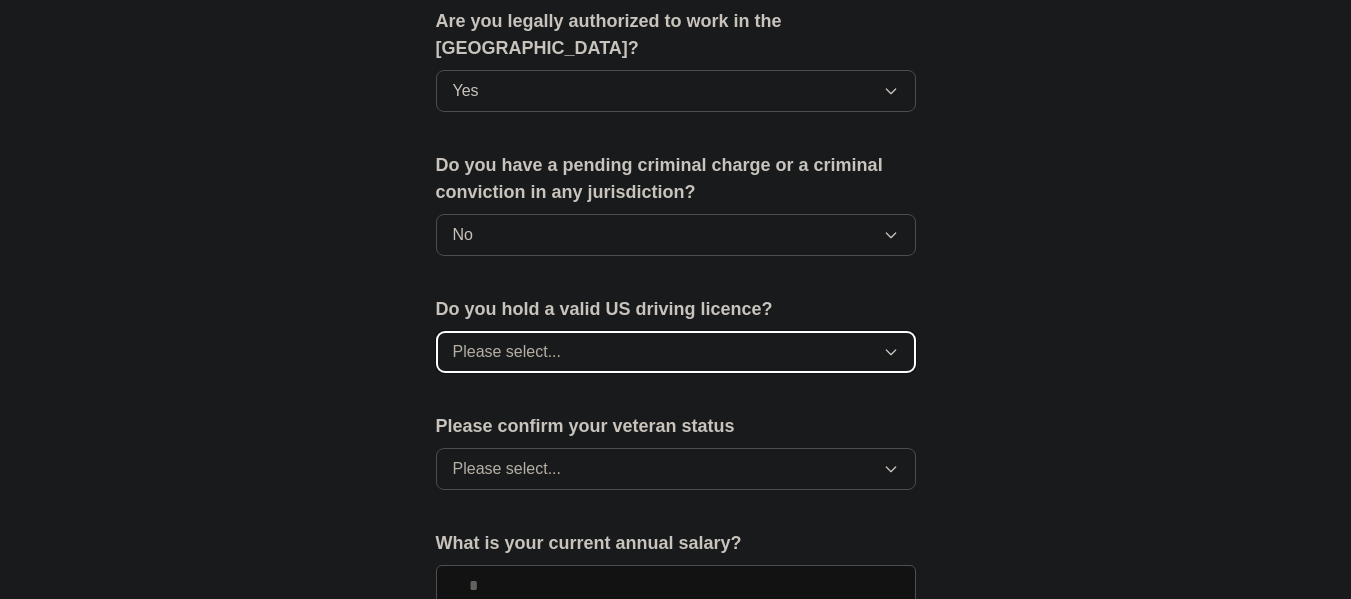 click on "Please select..." at bounding box center [676, 352] 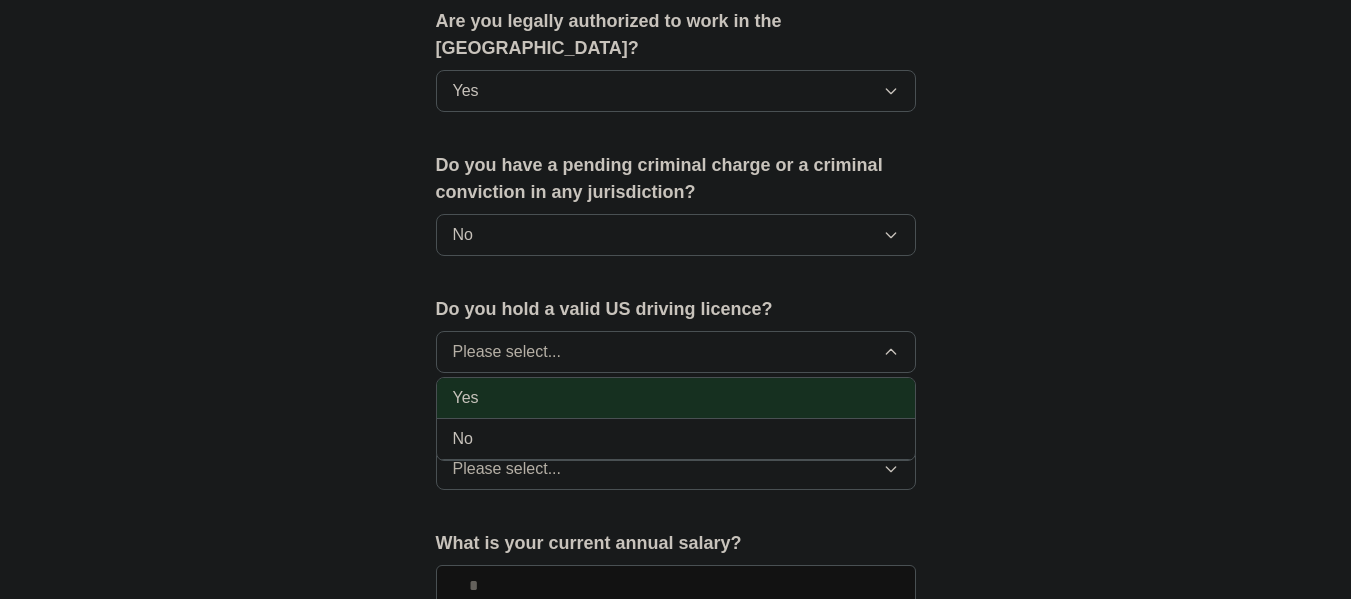 click on "Yes" at bounding box center (676, 398) 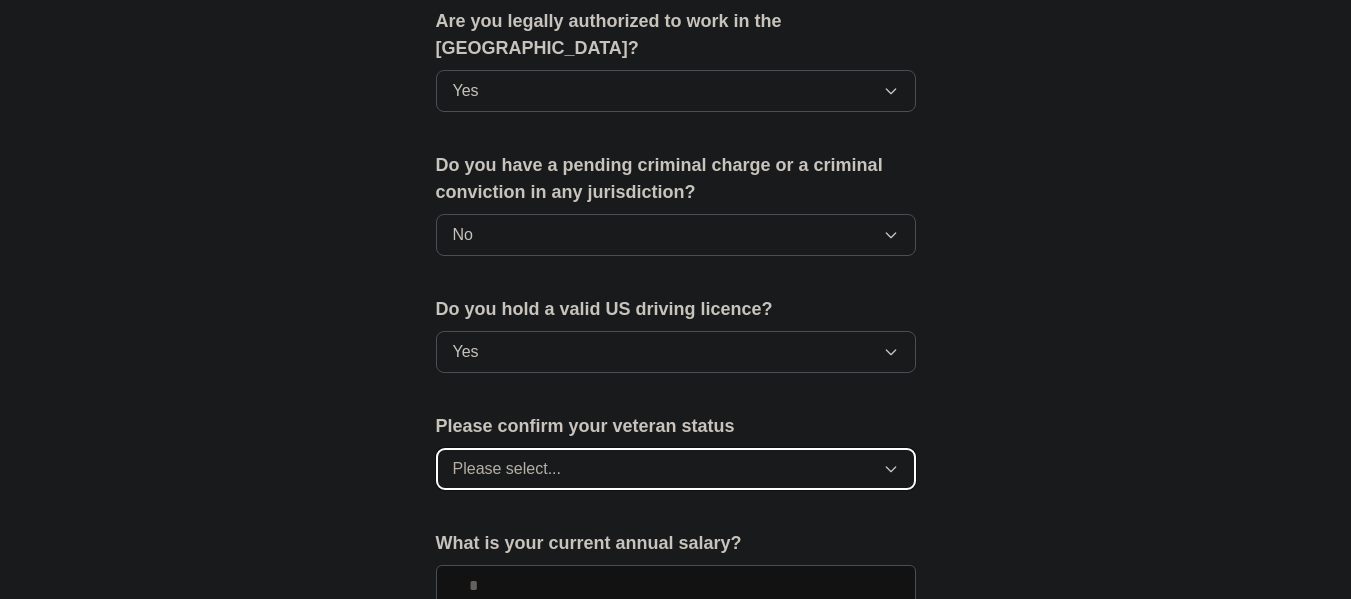 click on "Please select..." at bounding box center [676, 469] 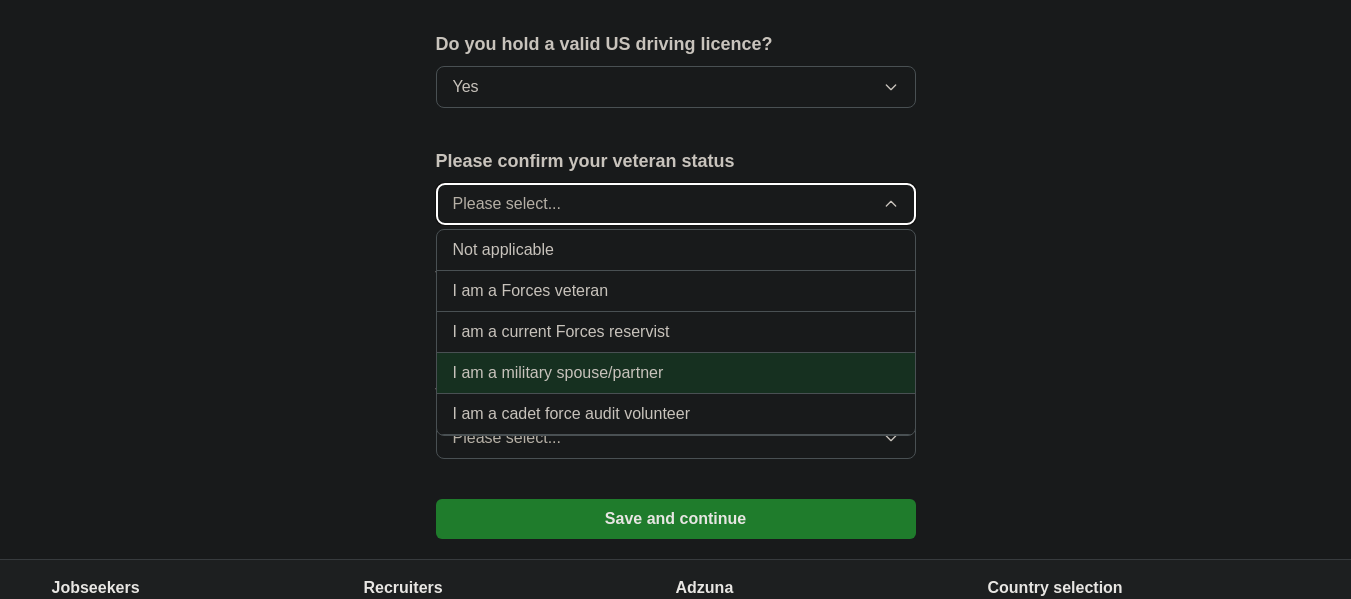 scroll, scrollTop: 1354, scrollLeft: 0, axis: vertical 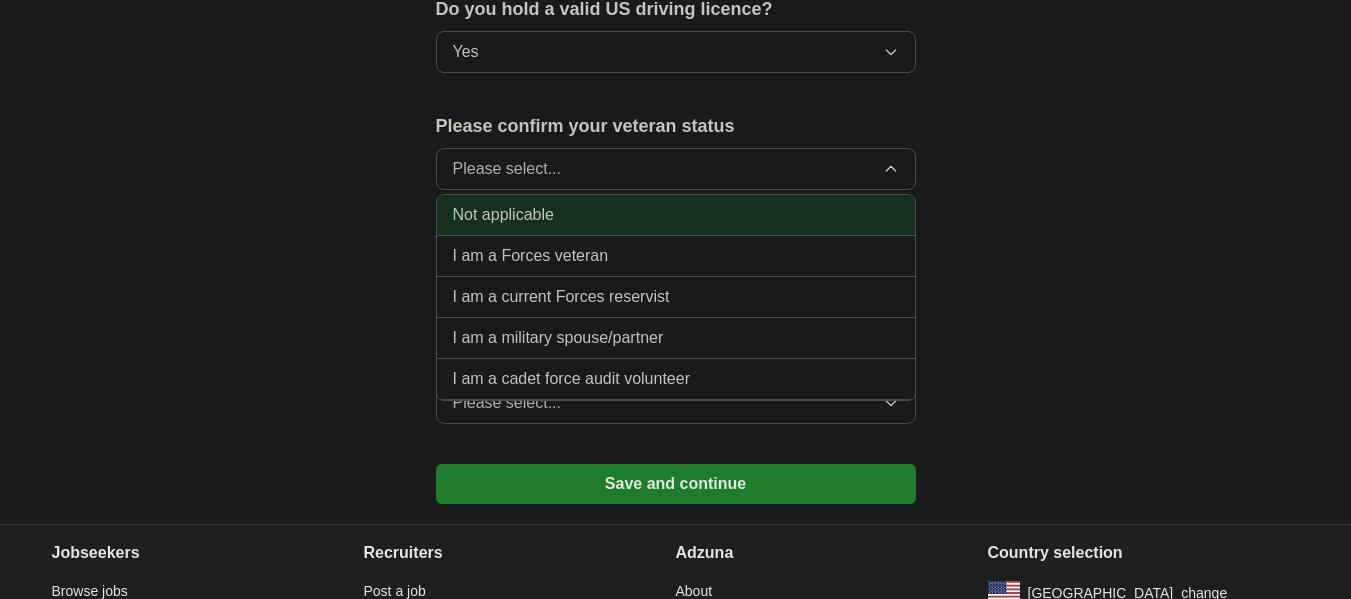 click on "Not applicable" at bounding box center (676, 215) 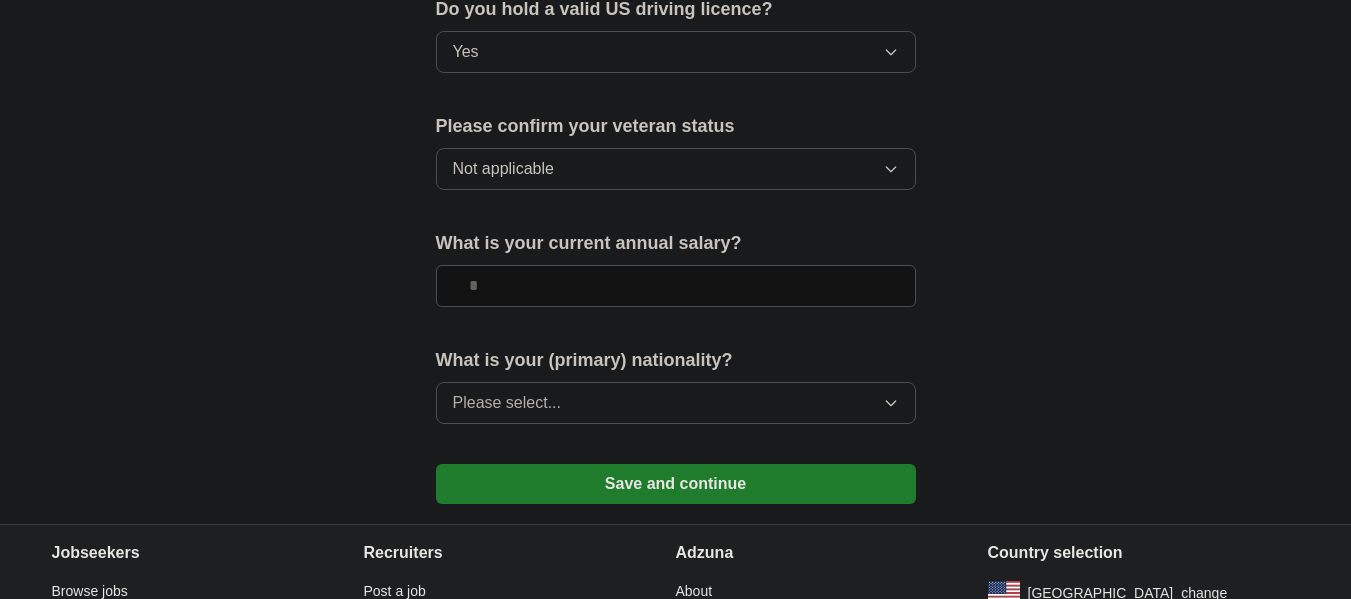click at bounding box center (676, 286) 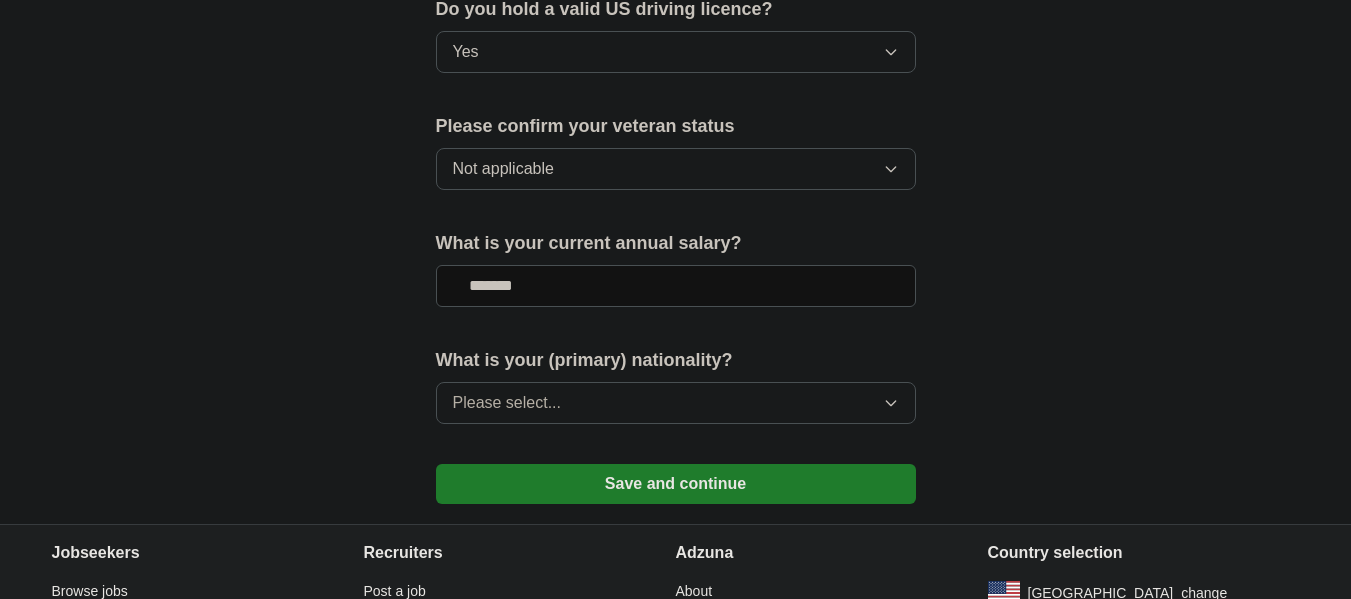 type on "*******" 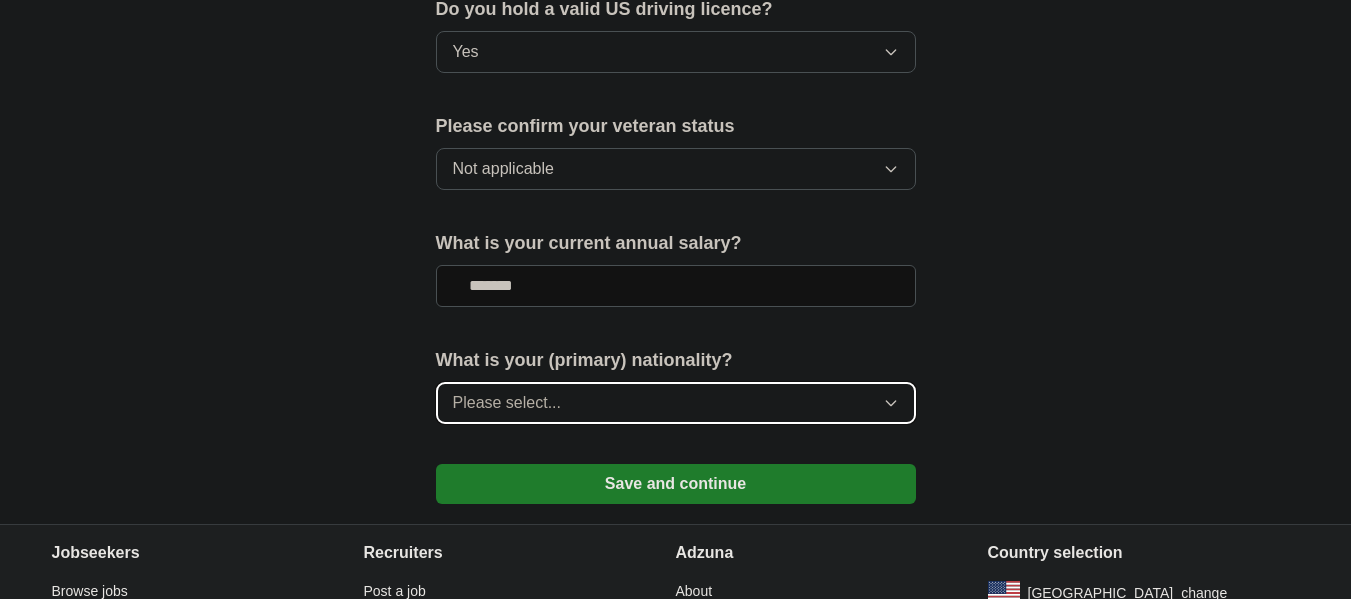 click on "Please select..." at bounding box center (507, 403) 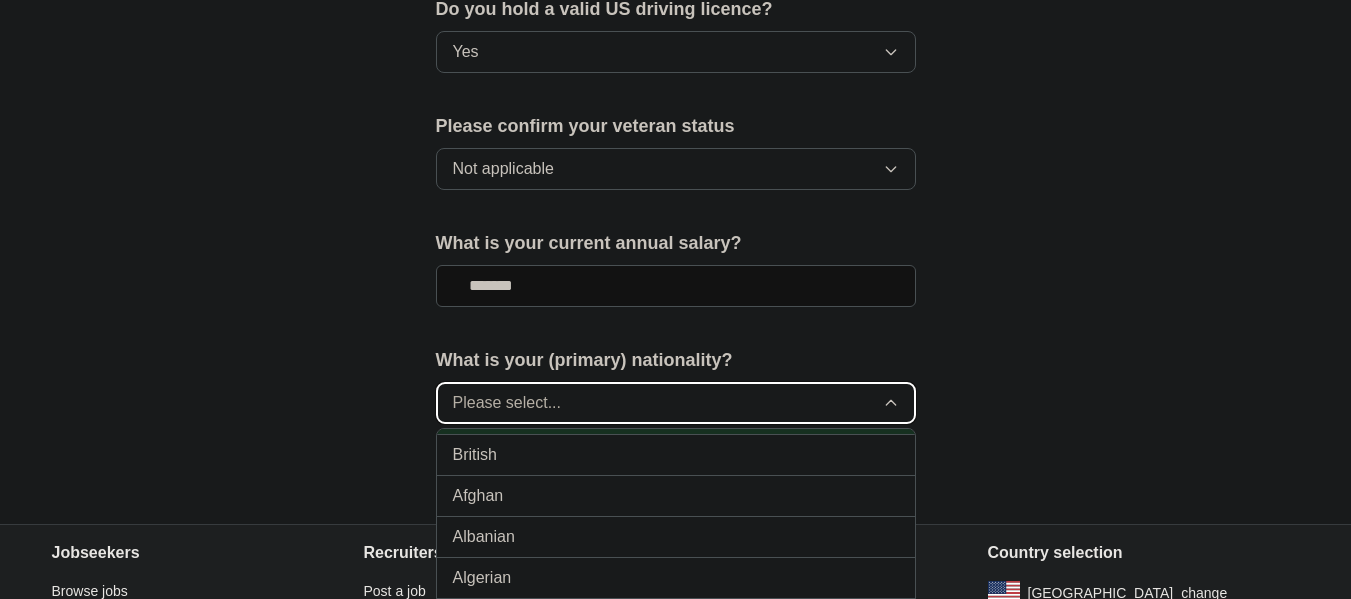 scroll, scrollTop: 0, scrollLeft: 0, axis: both 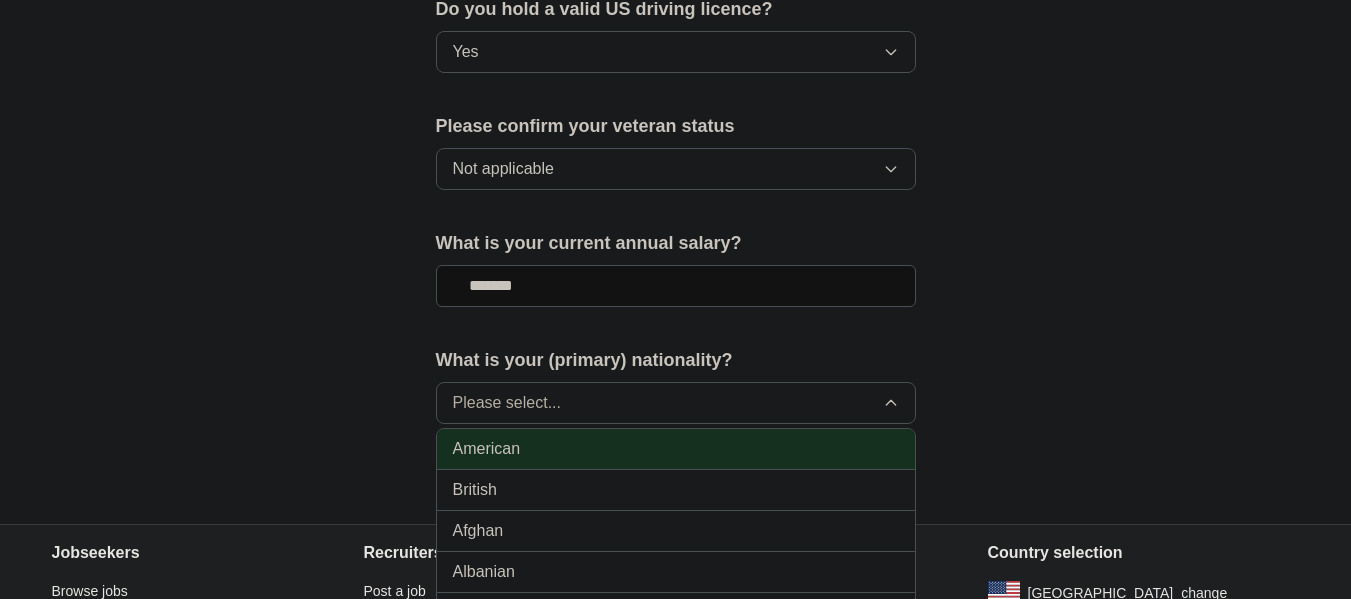 click on "American" at bounding box center [676, 449] 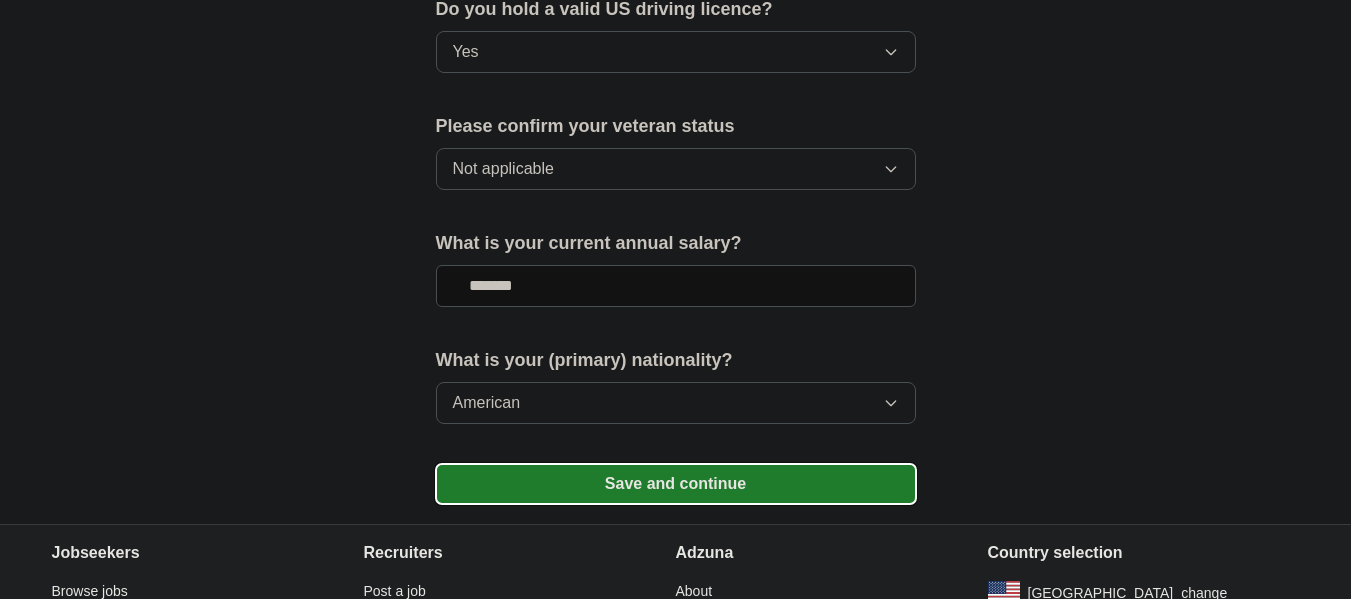 click on "Save and continue" at bounding box center [676, 484] 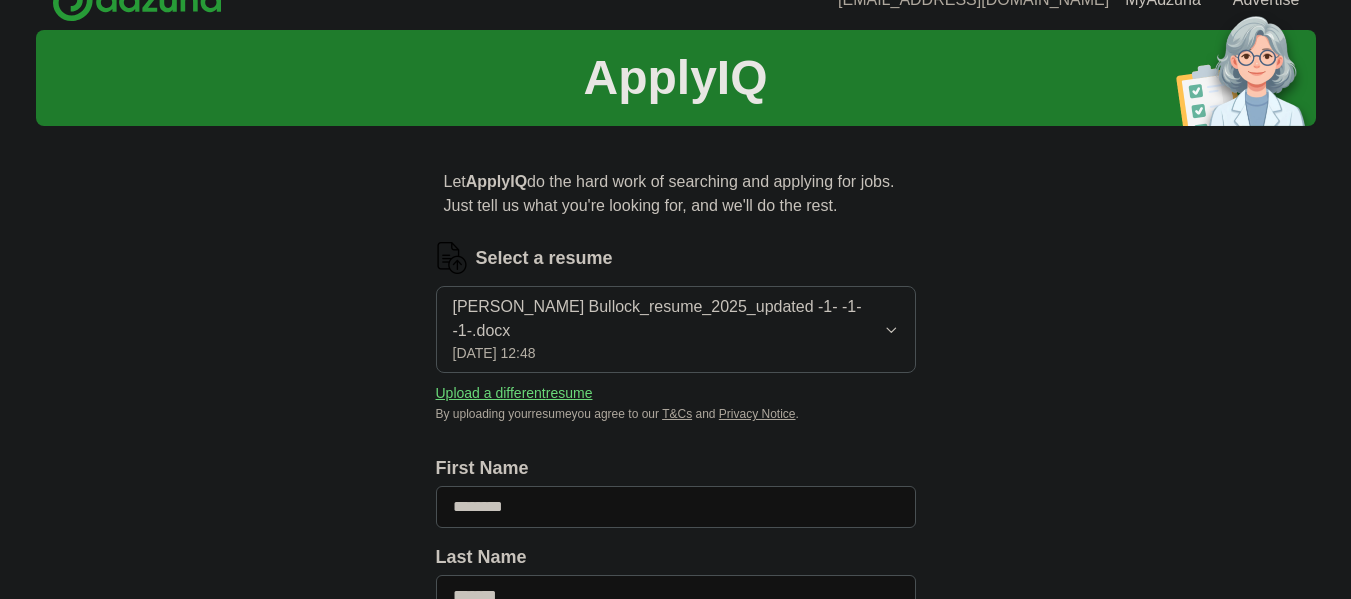 scroll, scrollTop: 0, scrollLeft: 0, axis: both 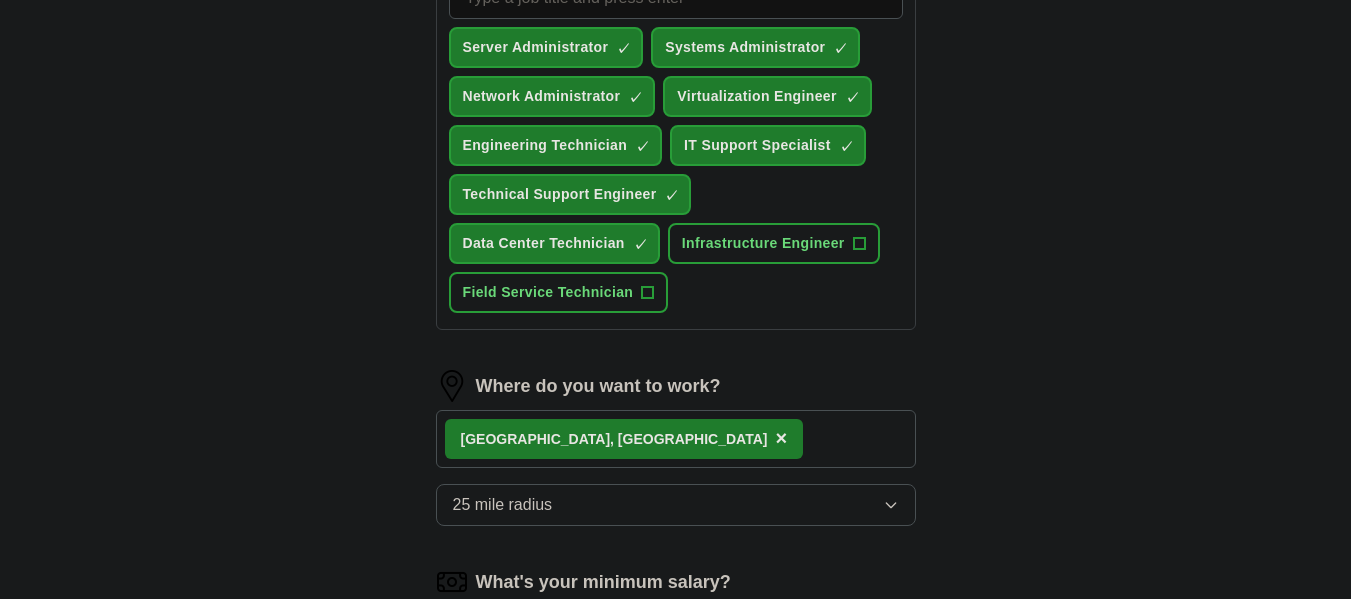 drag, startPoint x: 466, startPoint y: 457, endPoint x: 510, endPoint y: 464, distance: 44.553337 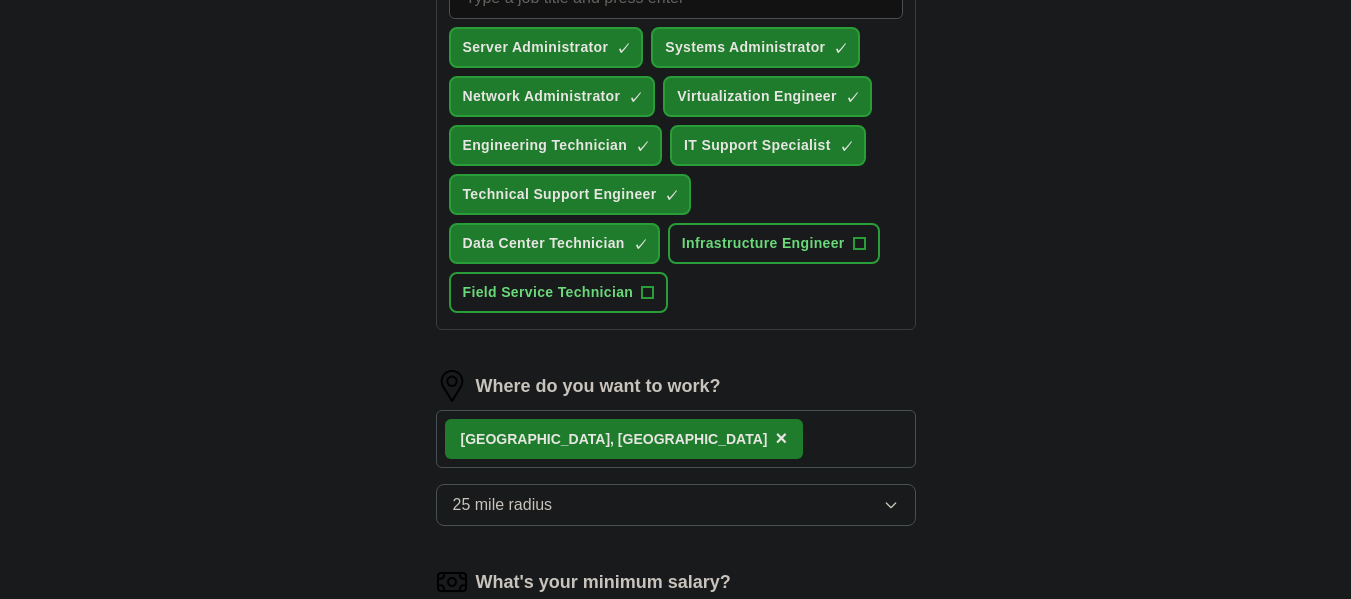 click on "Select a resume [PERSON_NAME] Bullock_resume_2025_updated -1- -1- -1-.docx [DATE] 12:48 Upload a different  resume By uploading your  resume  you agree to our   T&Cs   and   Privacy Notice . First Name ******** Last Name ******* What job are you looking for? Enter job titles and/or pick from our suggestions (4-8 recommended) Server Administrator ✓ × Systems Administrator ✓ × Network Administrator ✓ × Virtualization Engineer ✓ × Engineering Technician ✓ × IT Support Specialist ✓ × Technical Support Engineer ✓ × Data Center Technician ✓ × Infrastructure Engineer + Field Service Technician + Where do you want to work? [GEOGRAPHIC_DATA], [GEOGRAPHIC_DATA] × 25 mile radius What's your minimum salary? At least  $ 16k   per year $ 0 k $ 150 k+ Update ApplyIQ settings Go to dashboard" at bounding box center [676, 185] 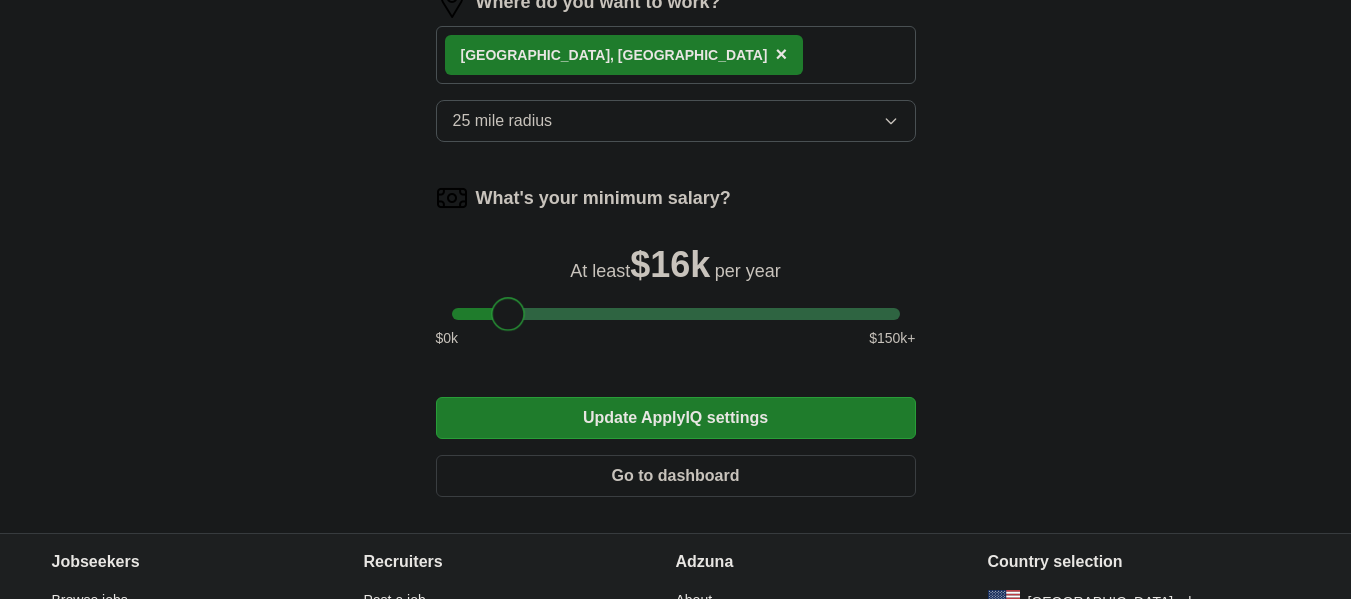 scroll, scrollTop: 1200, scrollLeft: 0, axis: vertical 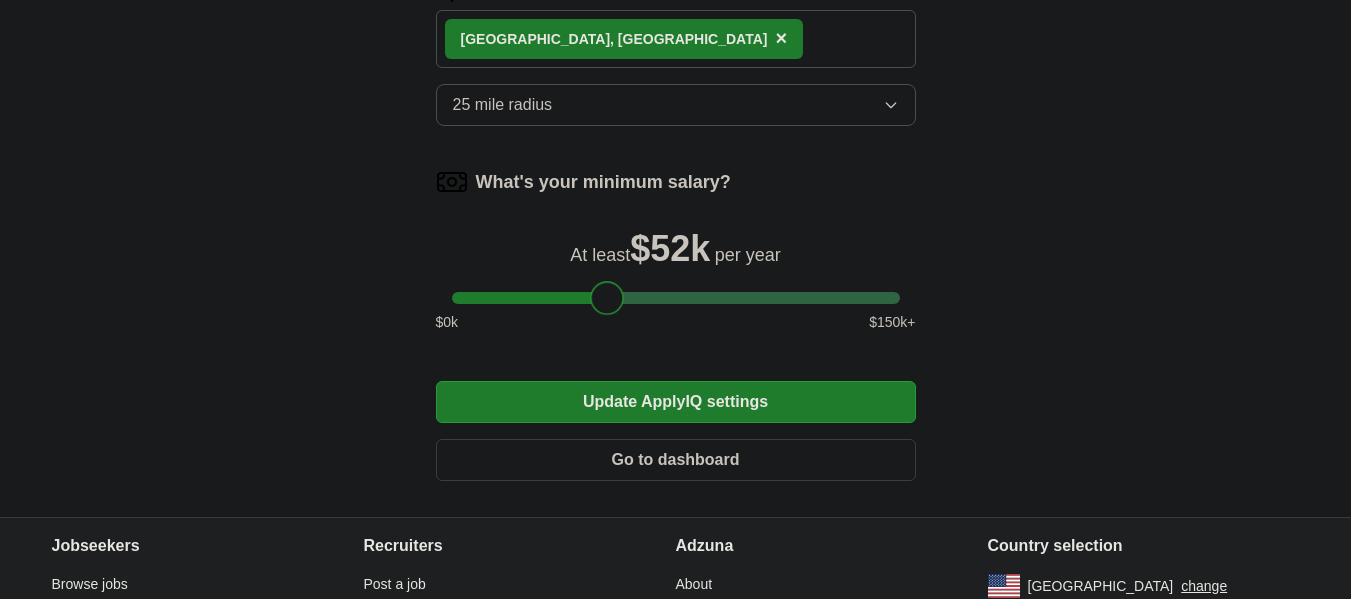 drag, startPoint x: 515, startPoint y: 281, endPoint x: 614, endPoint y: 298, distance: 100.44899 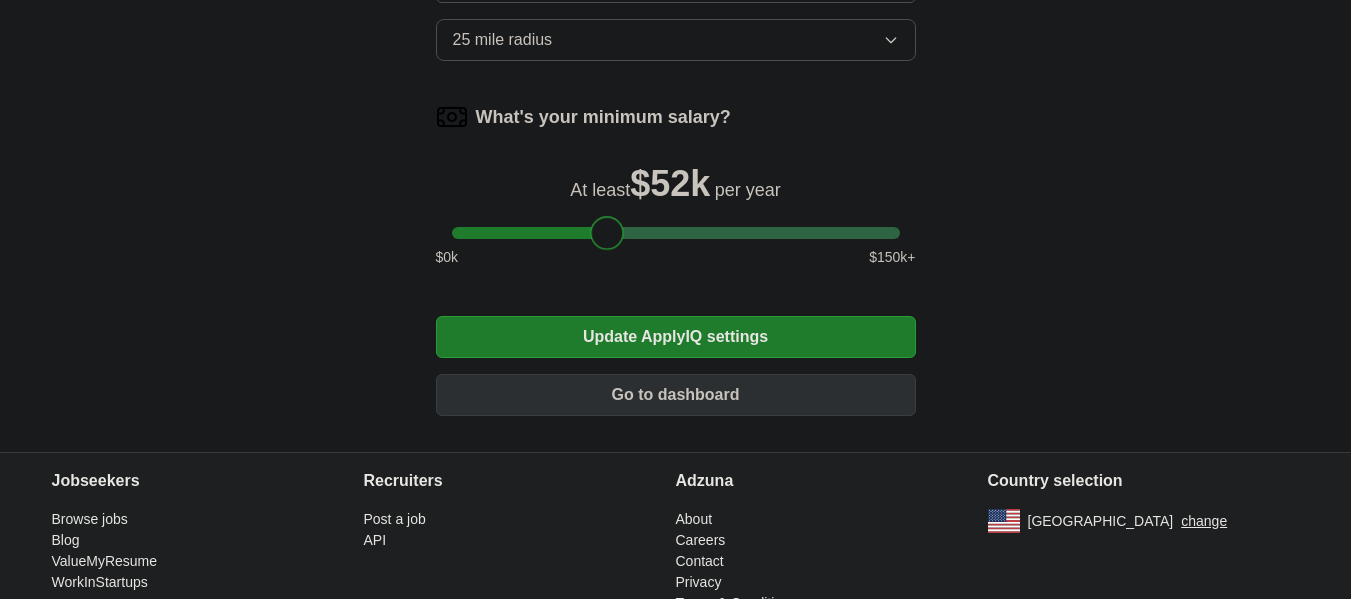 scroll, scrollTop: 1296, scrollLeft: 0, axis: vertical 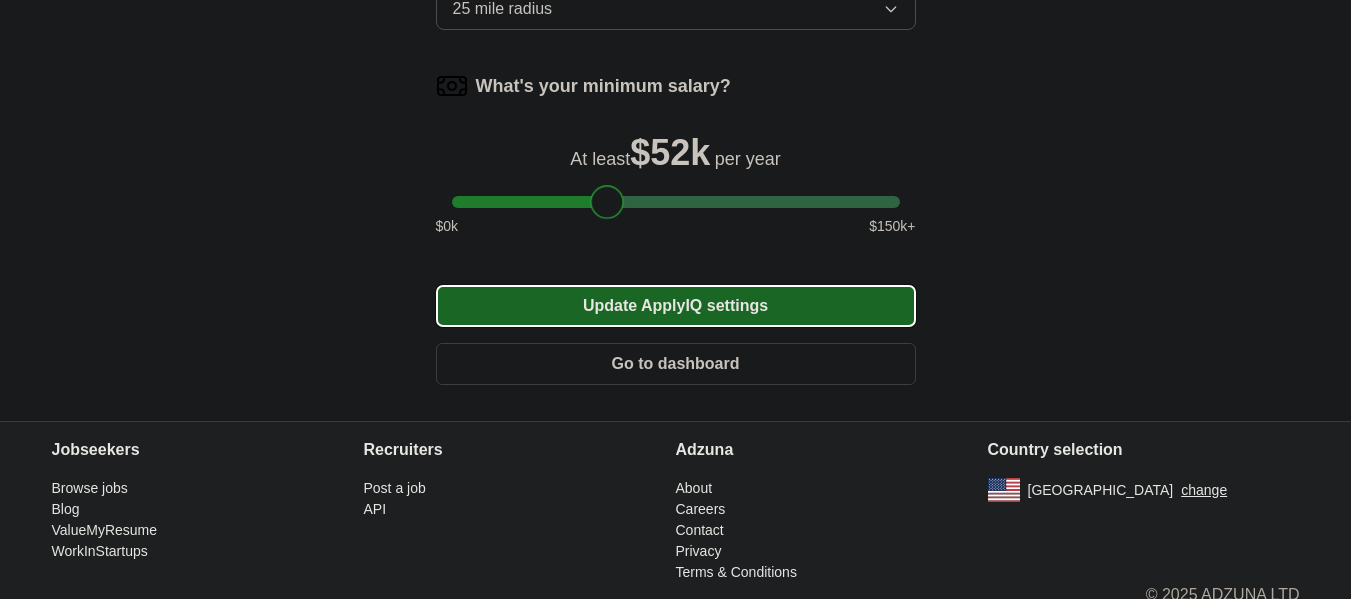 click on "Update ApplyIQ settings" at bounding box center [676, 306] 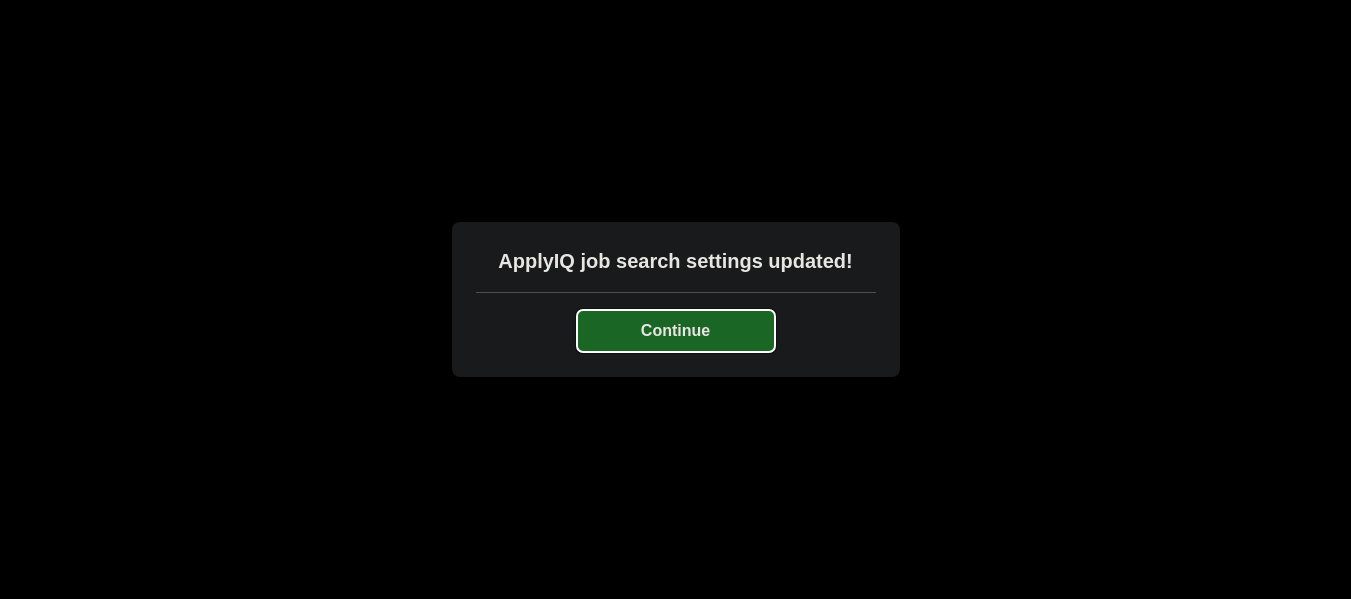 click on "Continue" at bounding box center (676, 331) 